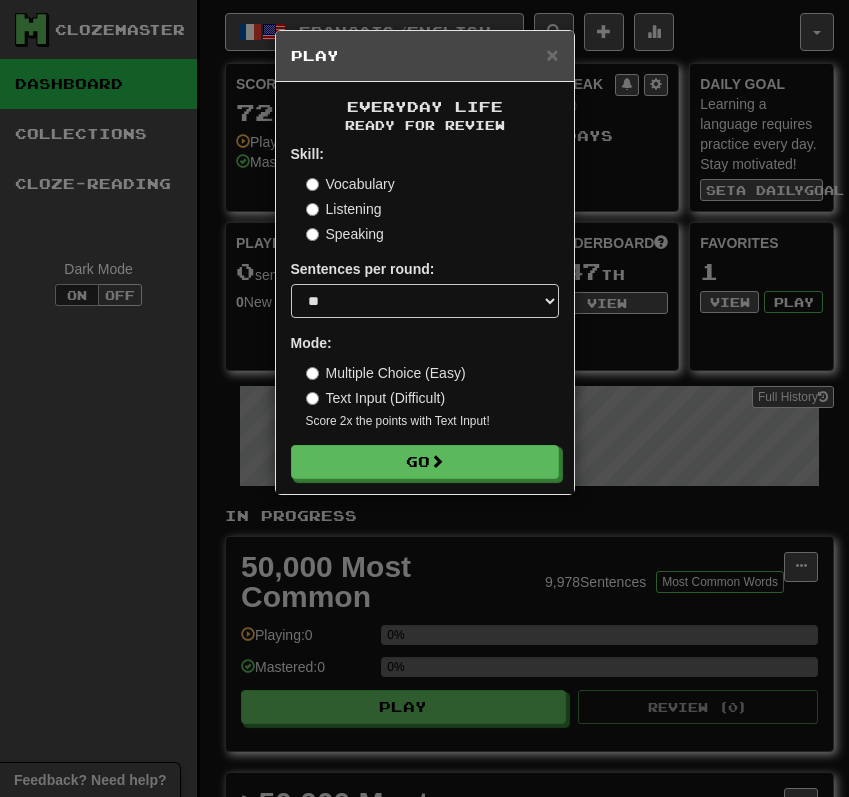 select on "**" 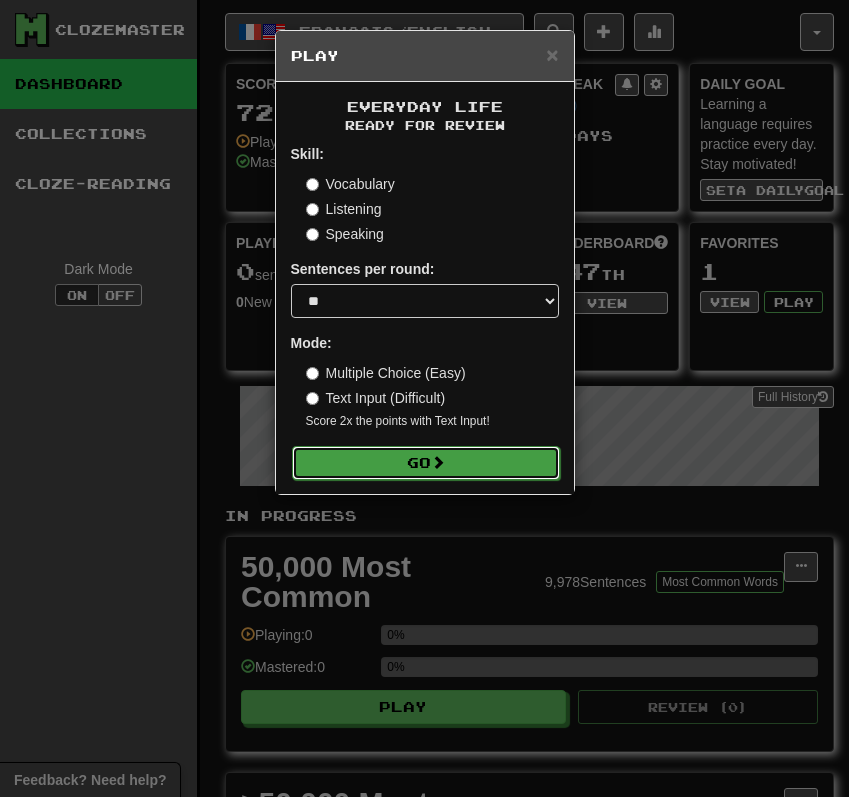 click on "Go" at bounding box center [426, 463] 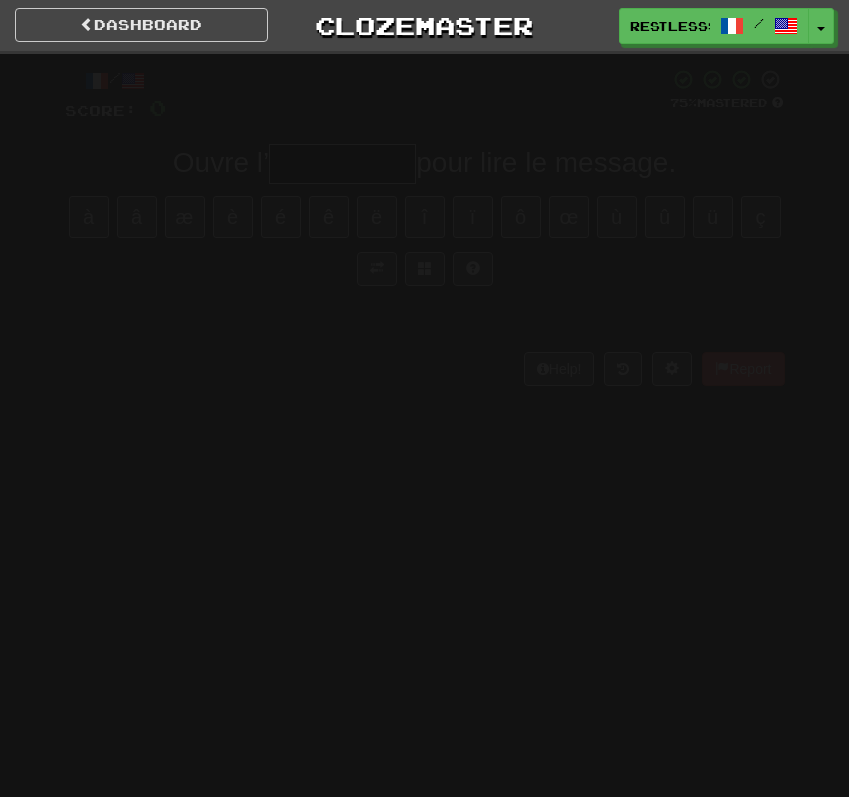 scroll, scrollTop: 0, scrollLeft: 0, axis: both 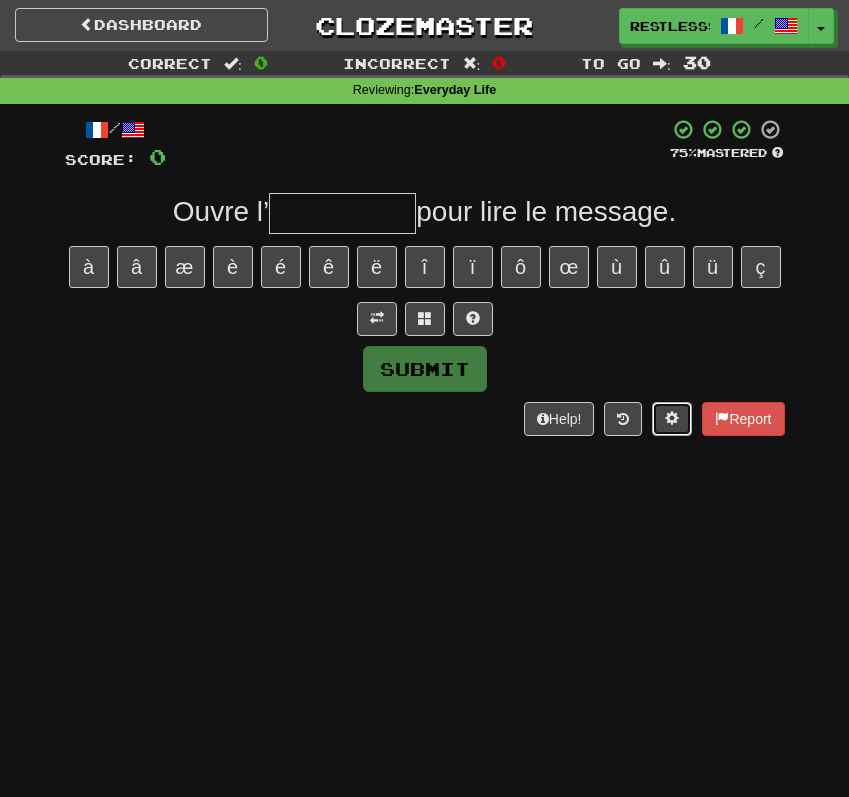click at bounding box center (672, 418) 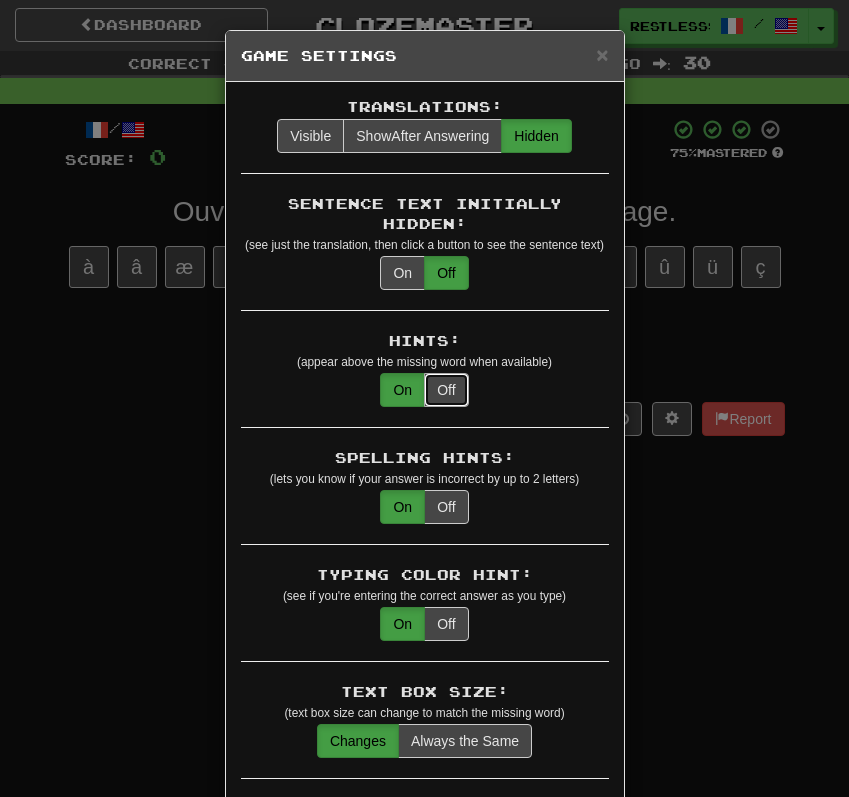 click on "Off" at bounding box center (446, 390) 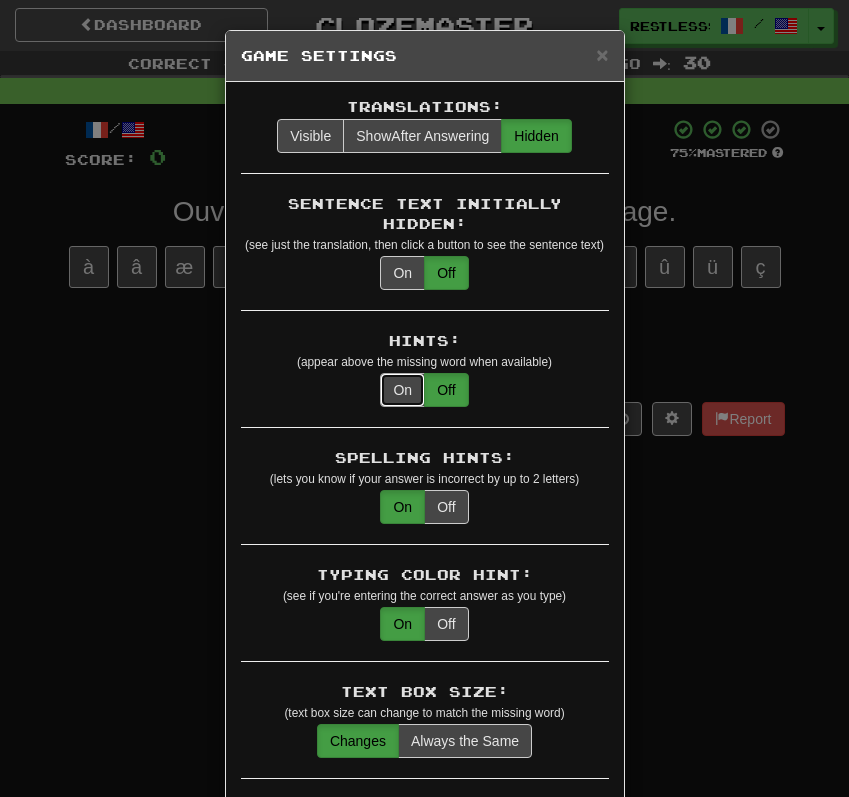 click on "On" at bounding box center [402, 390] 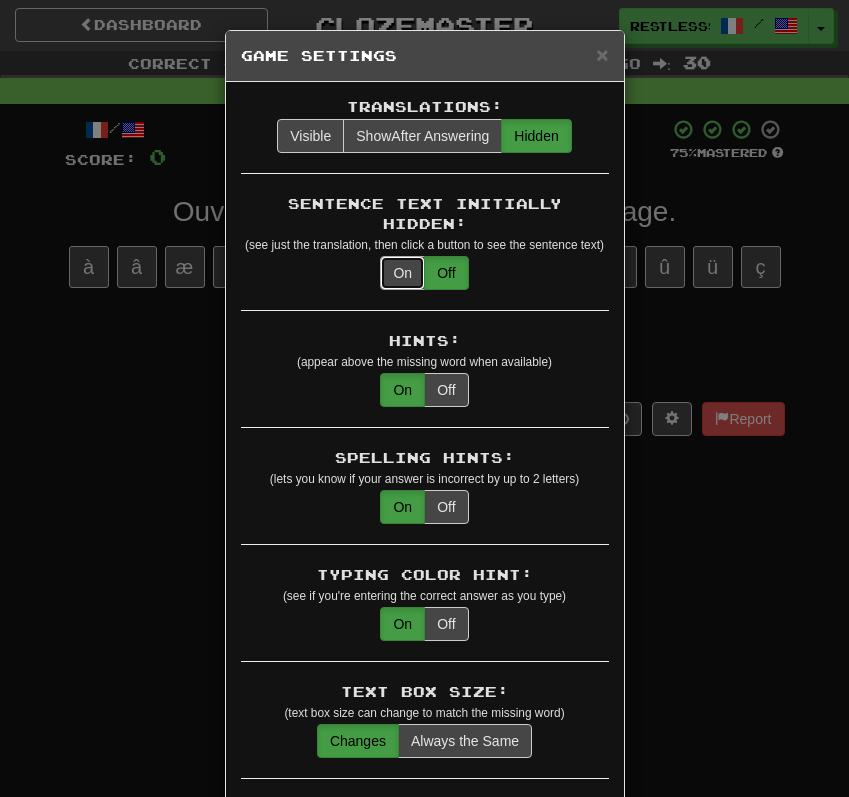 click on "On" at bounding box center (402, 273) 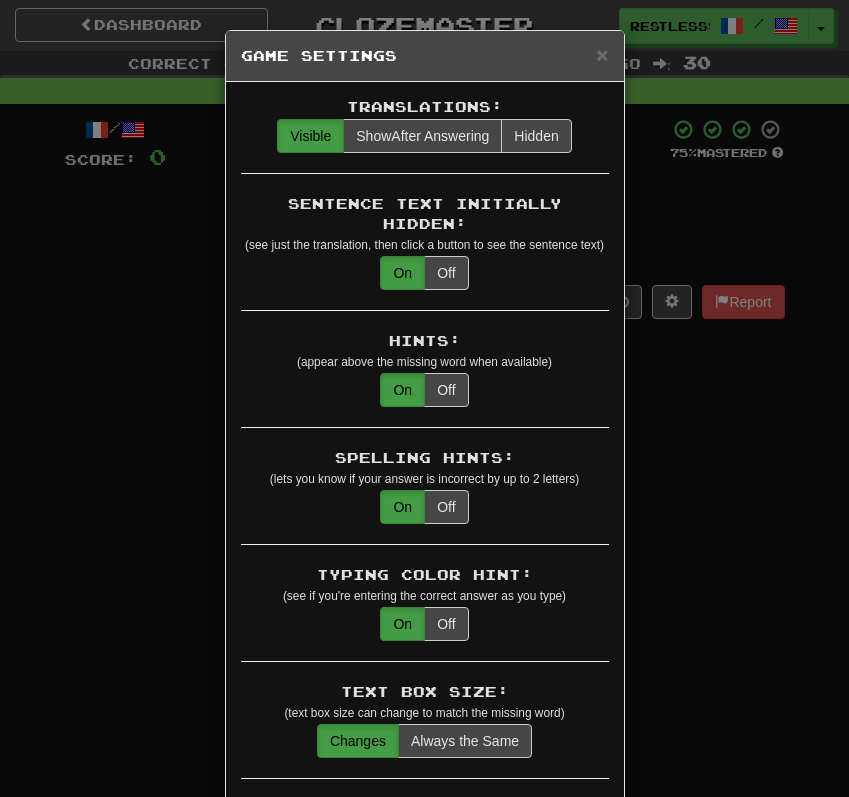 click on "× Game Settings Translations: Visible Show  After Answering Hidden Sentence Text Initially Hidden: (see just the translation, then click a button to see the sentence text) On Off Hints: (appear above the missing word when available) On Off Spelling Hints: (lets you know if your answer is incorrect by up to 2 letters) On Off Typing Color Hint: (see if you're entering the correct answer as you type) On Off Text Box Size: (text box size can change to match the missing word) Changes Always the Same Enter Submits Empty: (pressing Enter when the input is empty will submit a blank answer) On Off Clear After Answering: (keypress clears the text input after answering so you can practice re-typing the answer) On Off Image Toggle: (toggle button, if sentence image available) After Answering Before and After Off Image Background: (use sentence image as background, if available) On Off Pronunciation: (shown after answering when available) On Off Sound Effects: On Off Text-to-Speech Auto-Play: On Off Loop: On Off On Off 1" at bounding box center (424, 398) 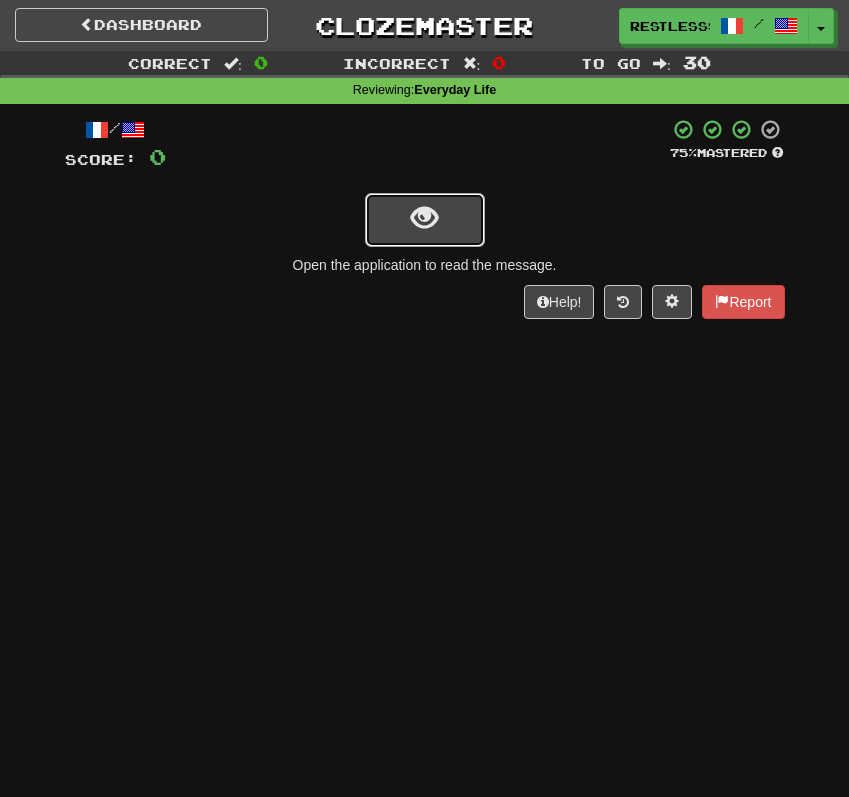 click at bounding box center (425, 220) 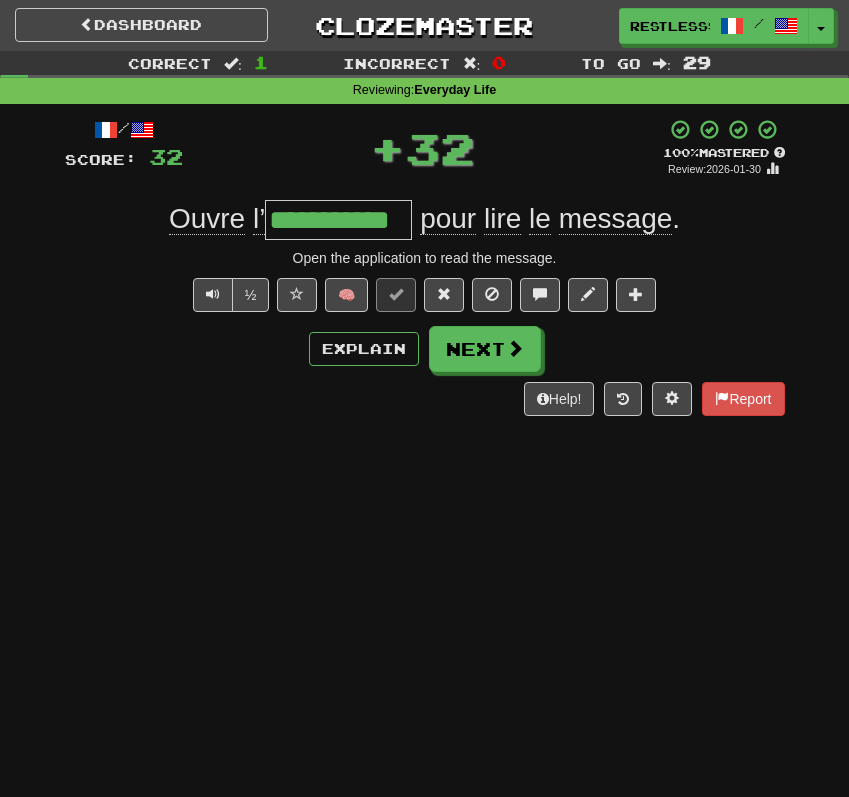 type on "*" 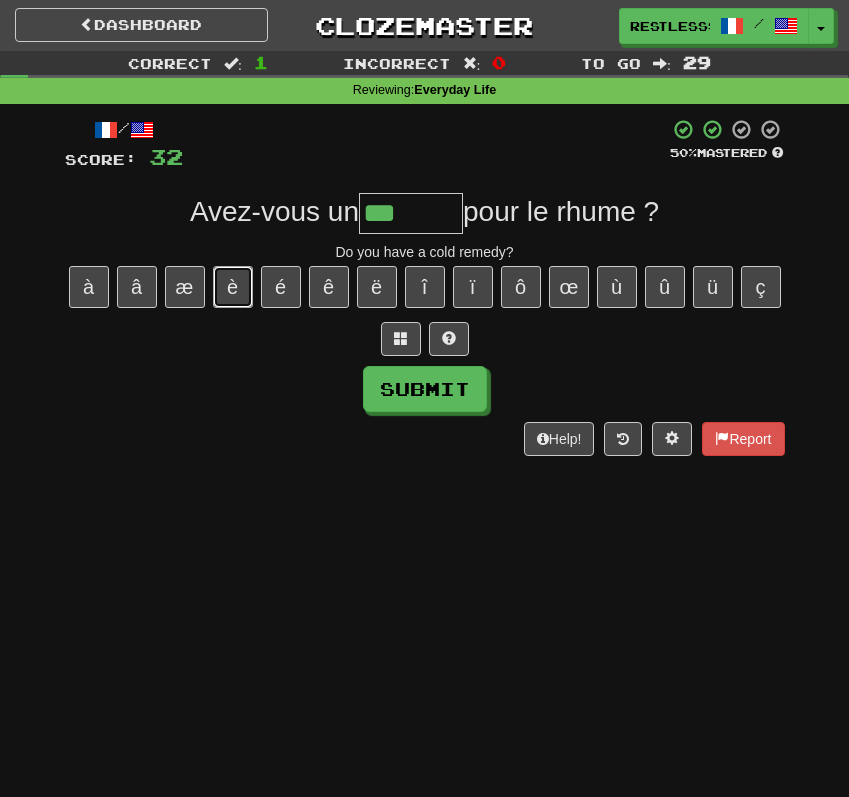 click on "è" at bounding box center [233, 287] 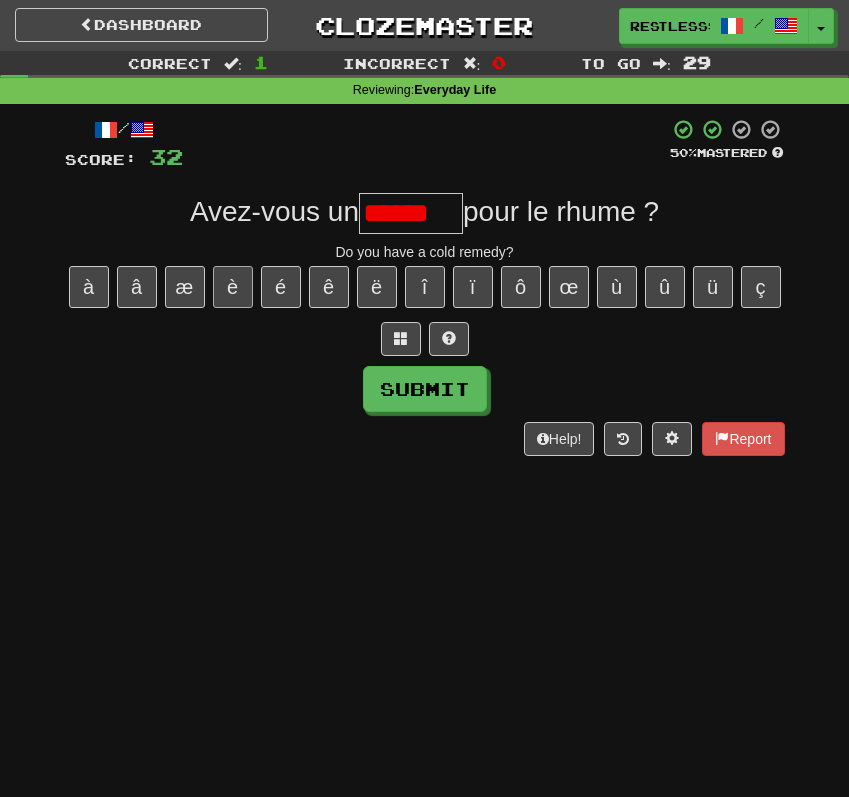 scroll, scrollTop: 0, scrollLeft: 0, axis: both 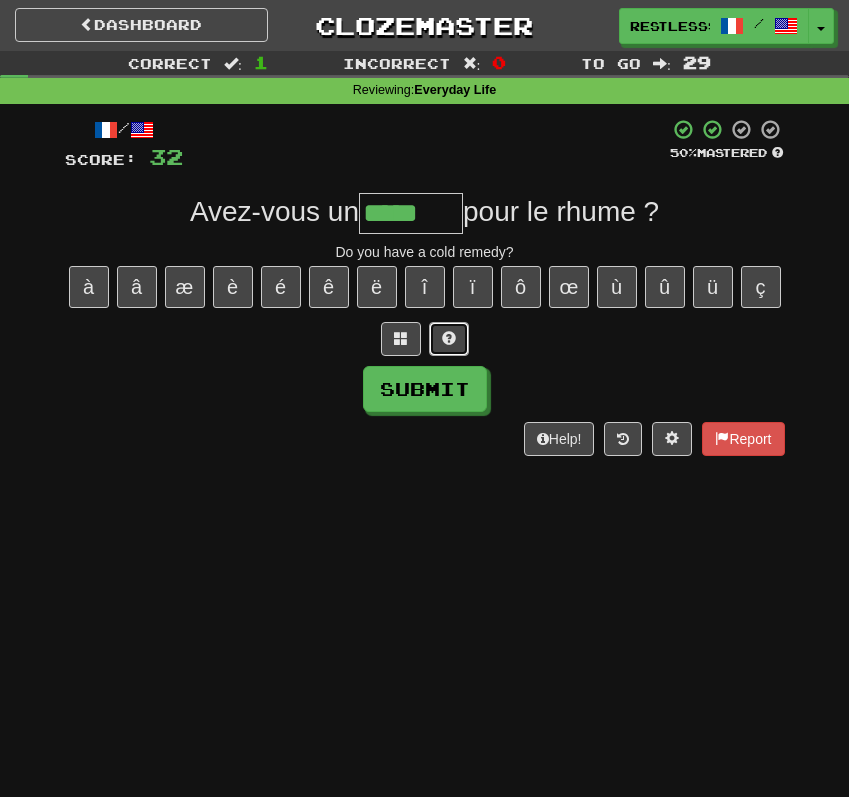 click at bounding box center (449, 338) 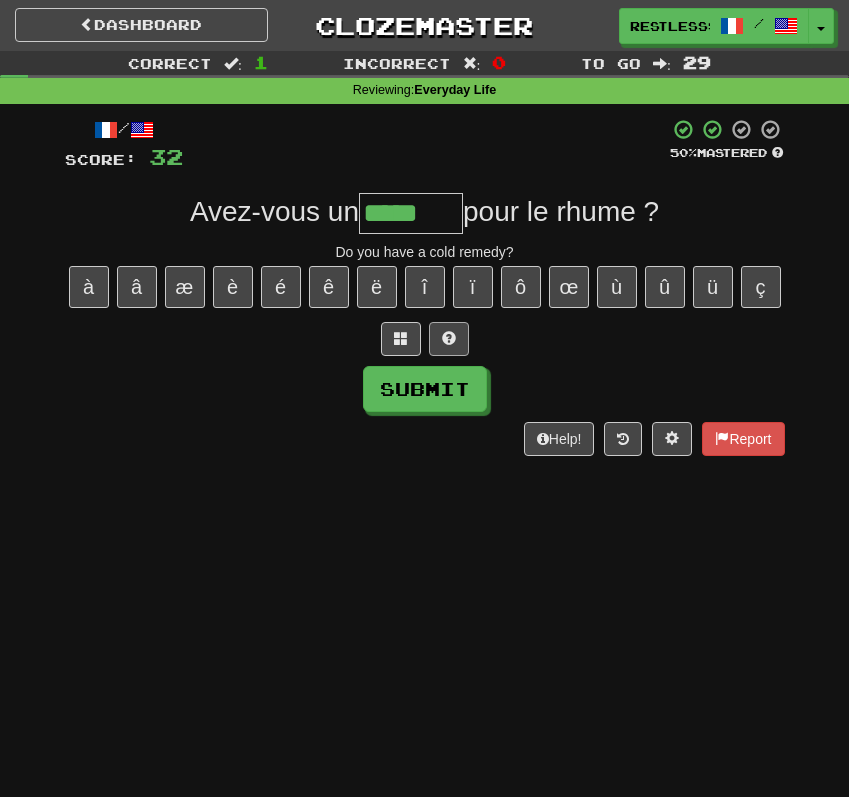 type on "******" 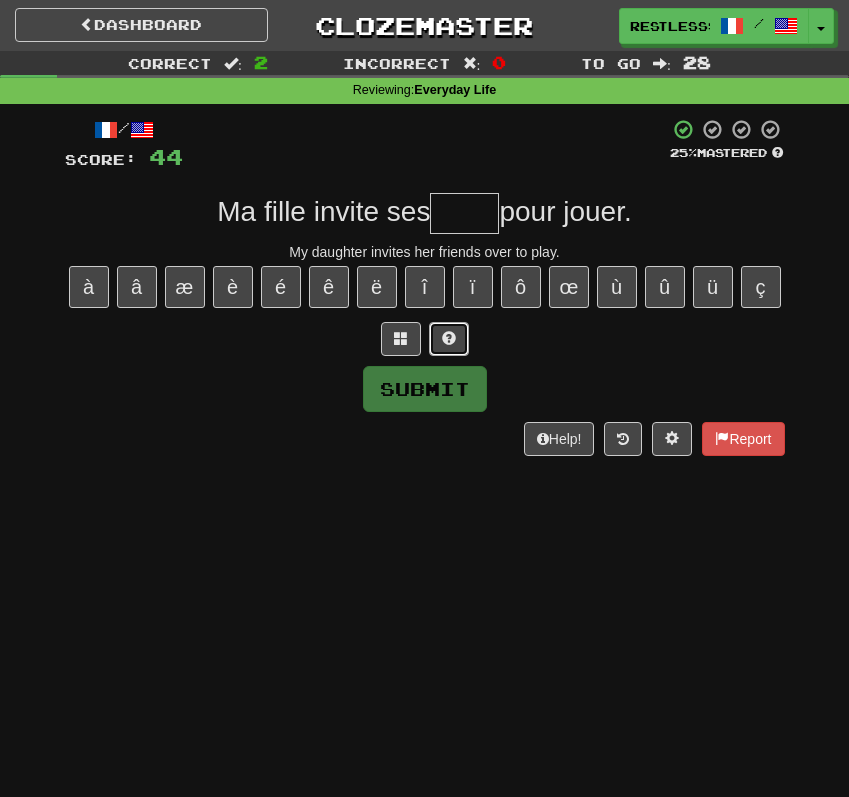 click at bounding box center (449, 338) 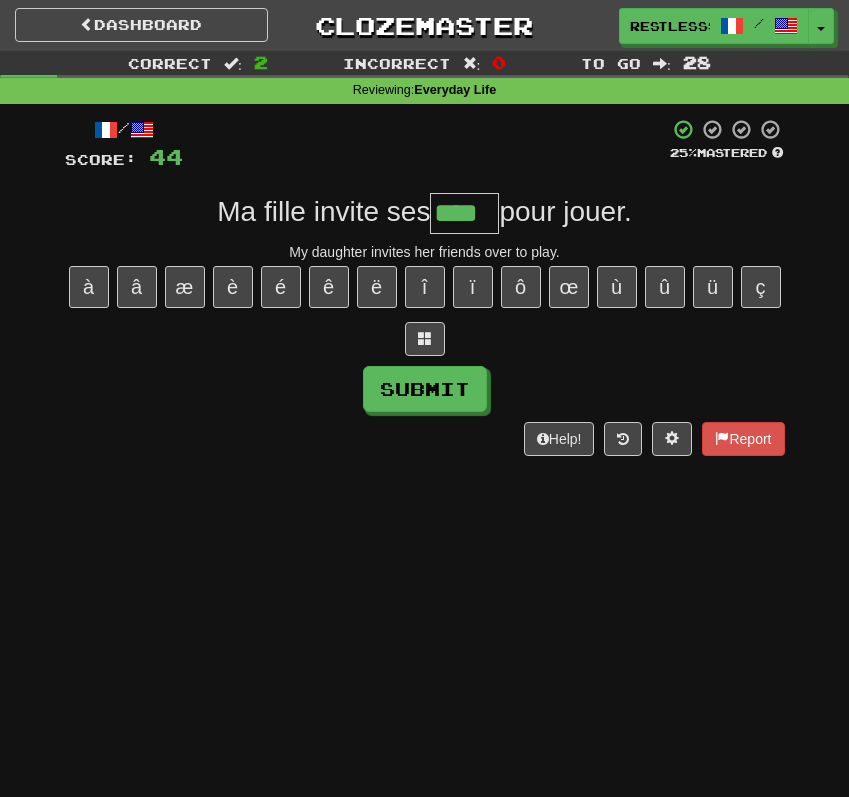 type on "****" 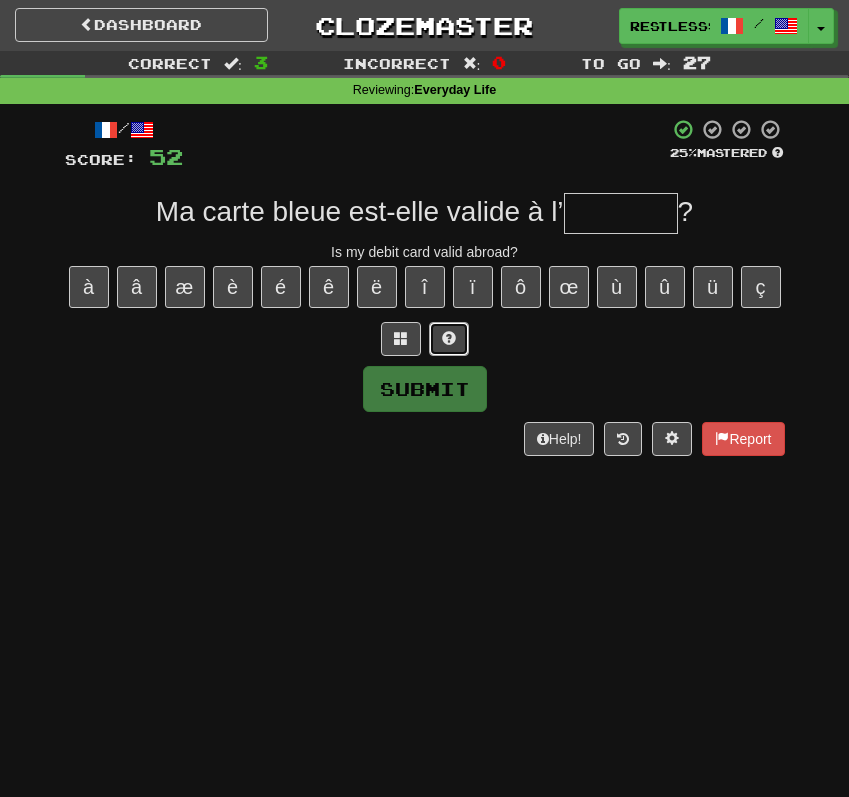 click at bounding box center (449, 339) 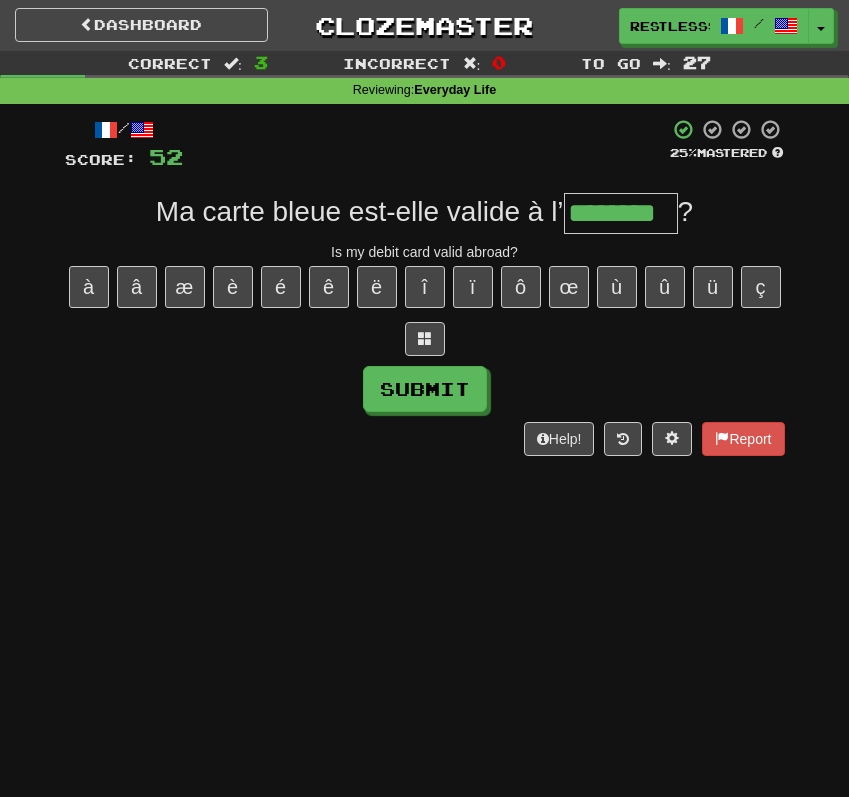 type on "********" 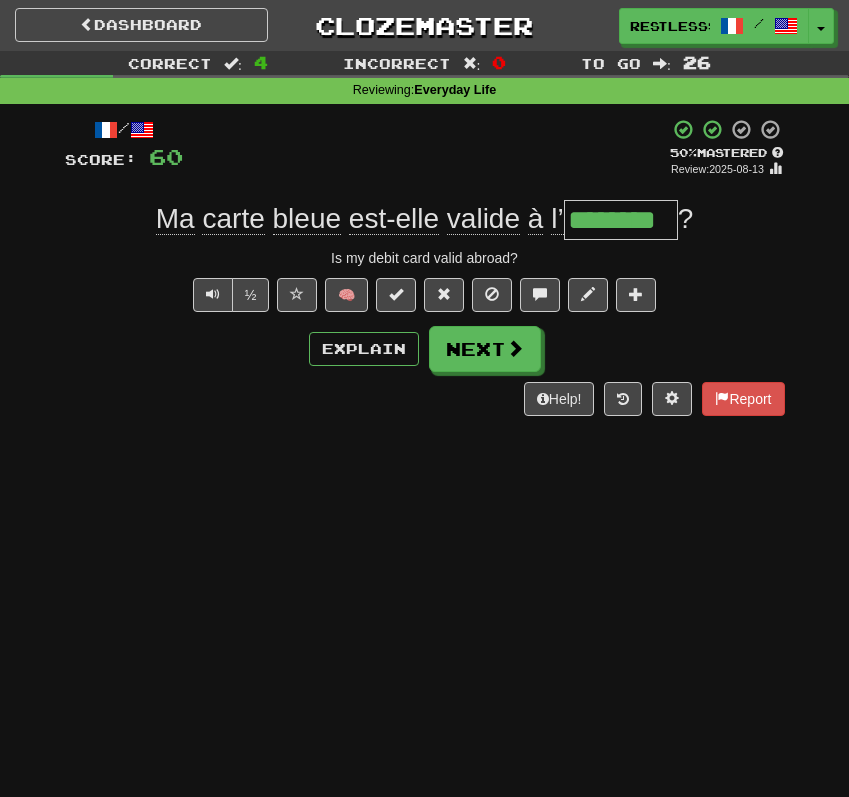 type 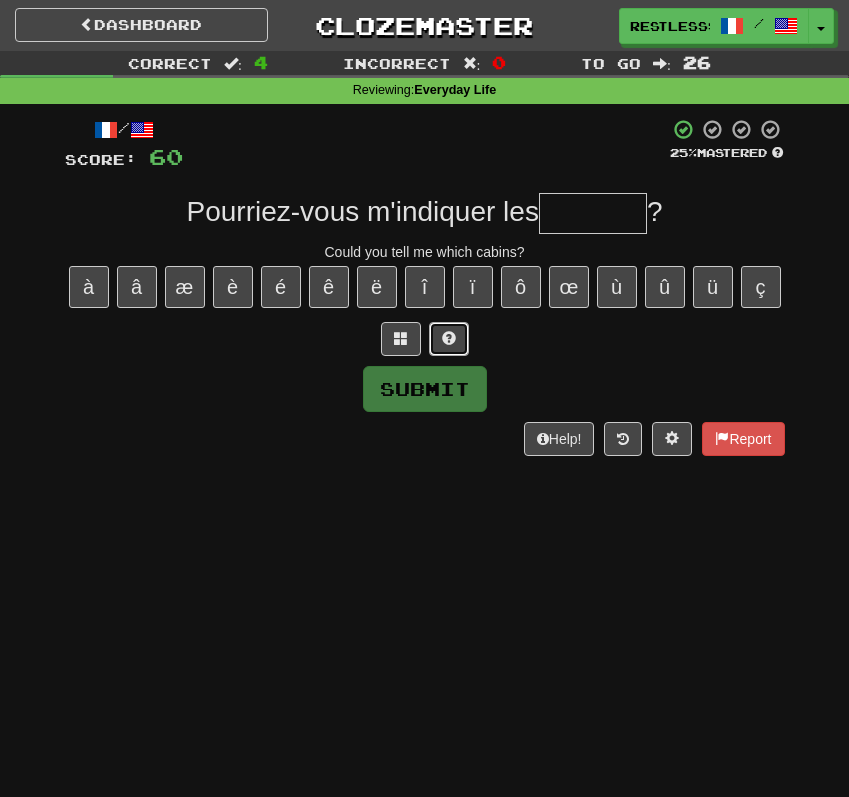 click at bounding box center [449, 338] 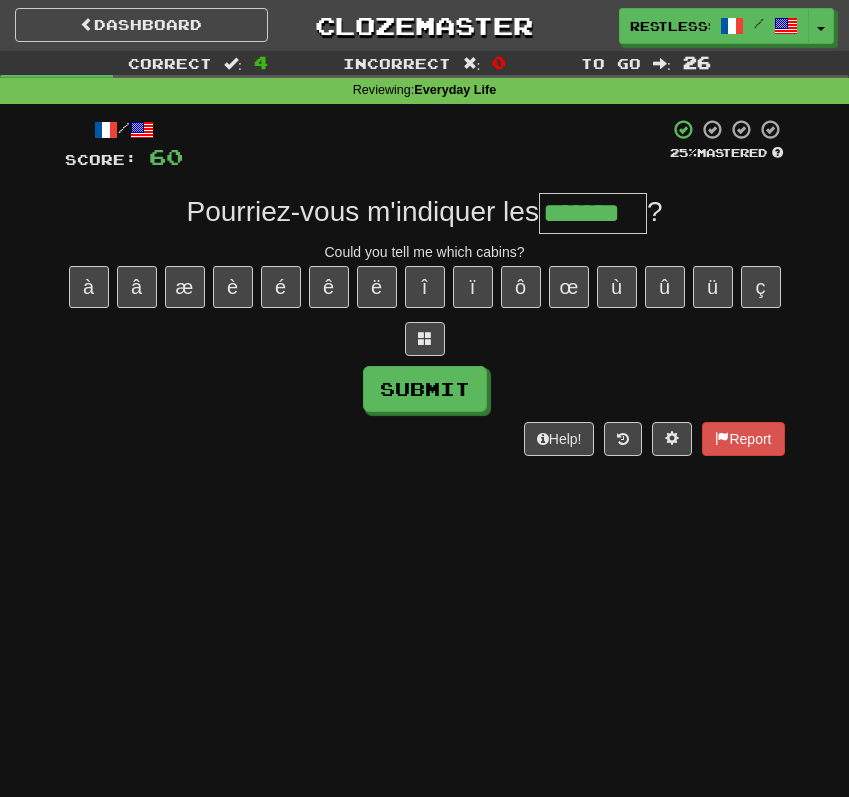 type on "*******" 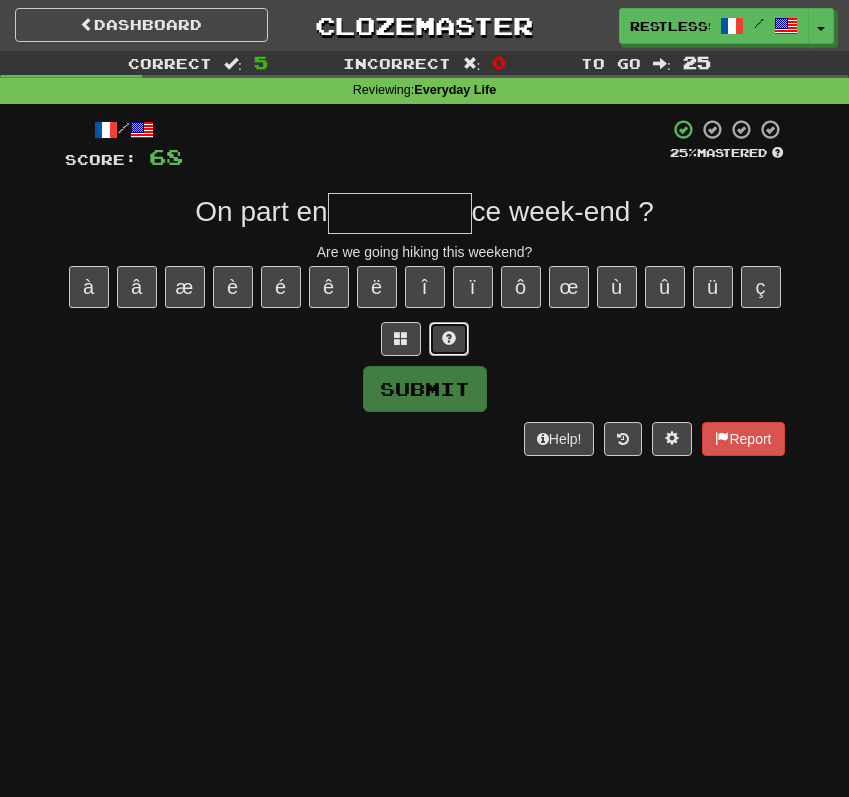 click at bounding box center [449, 339] 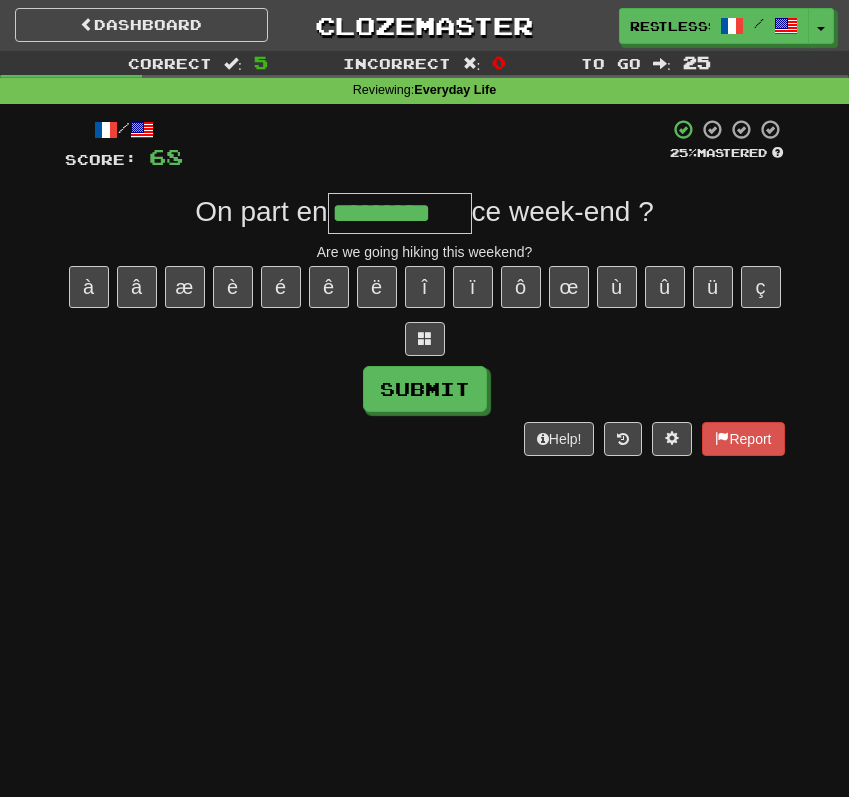 type on "*********" 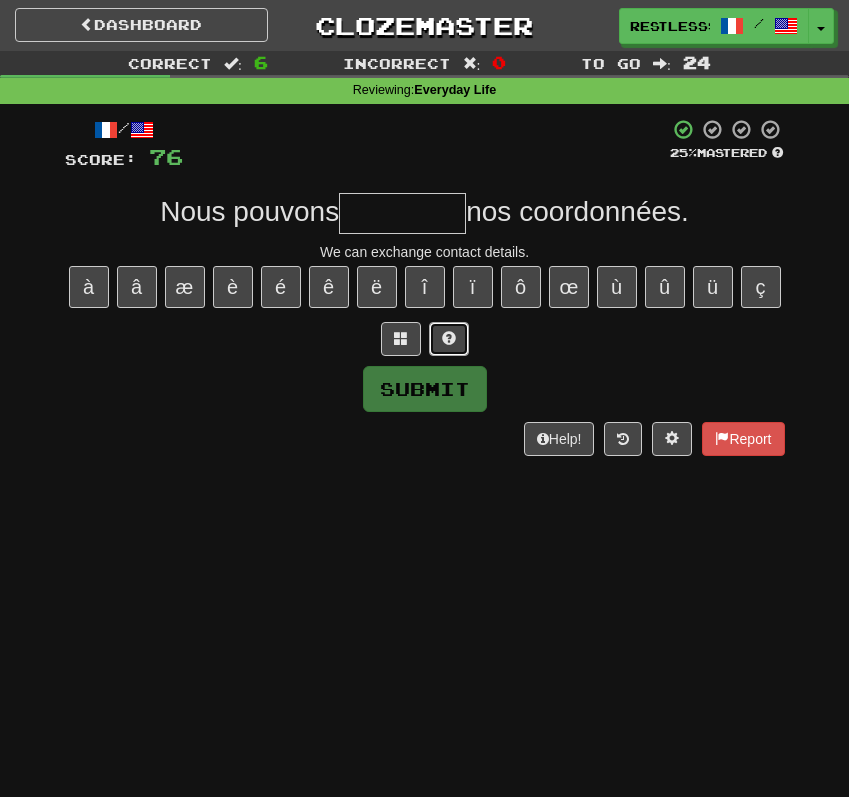 click at bounding box center (449, 339) 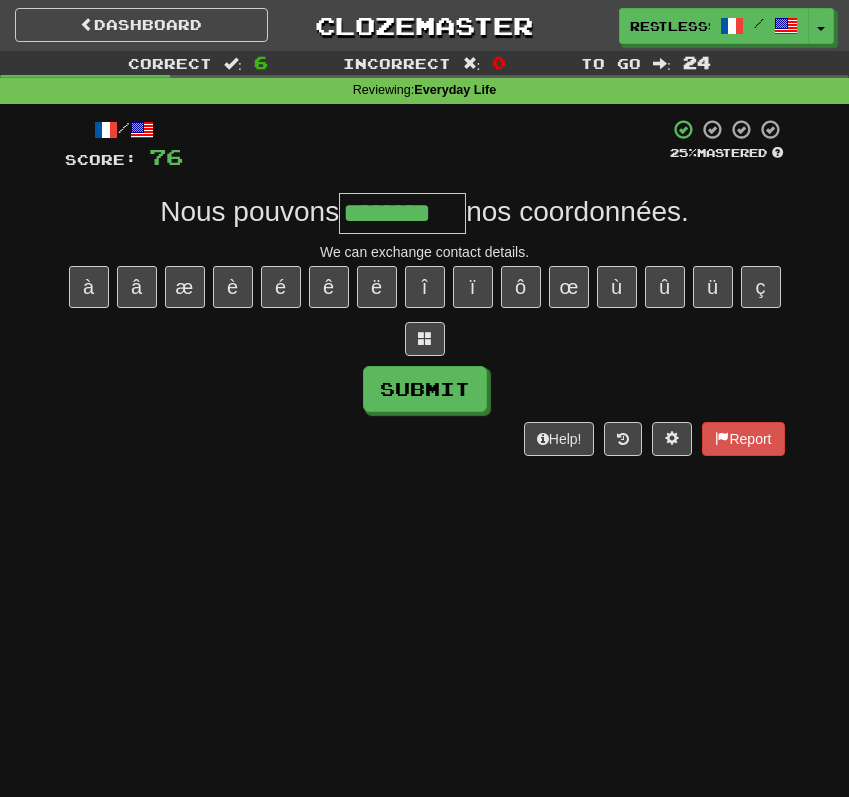 type on "********" 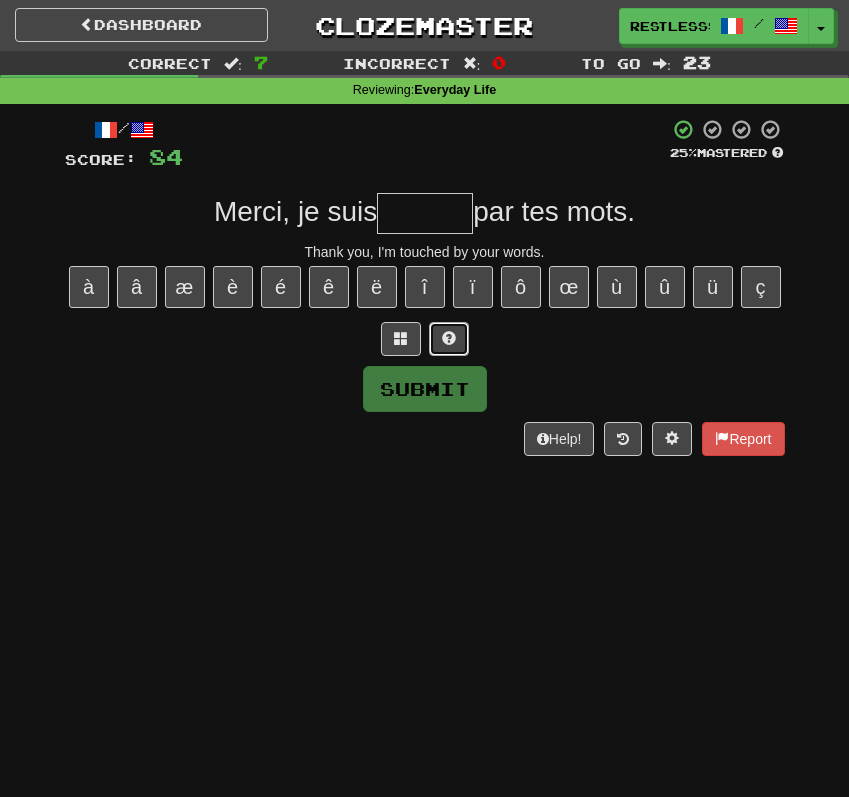 click at bounding box center [449, 338] 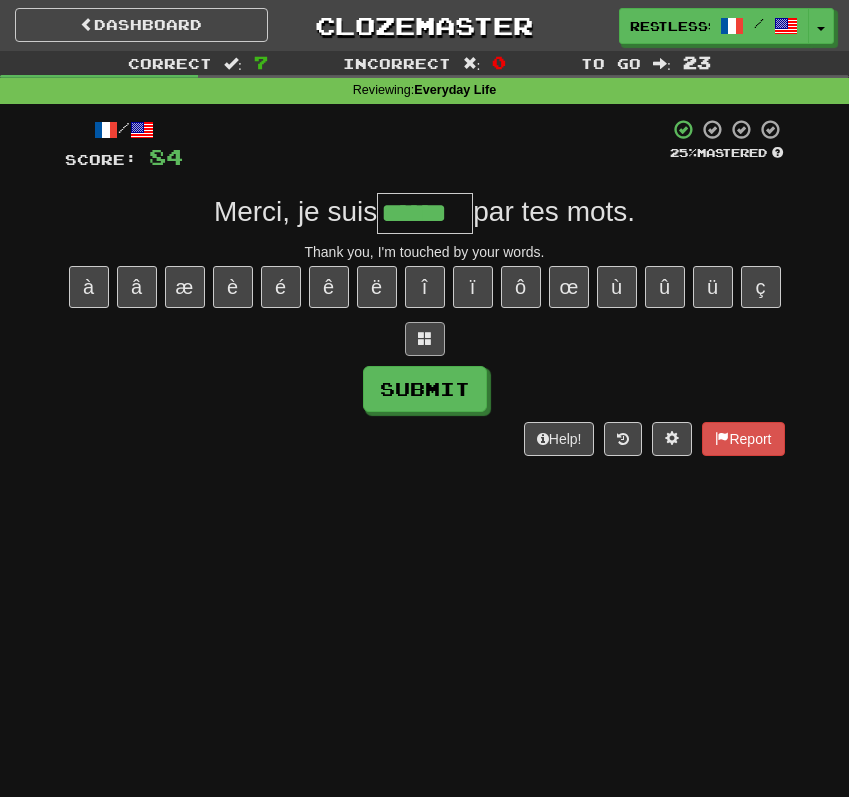 type on "******" 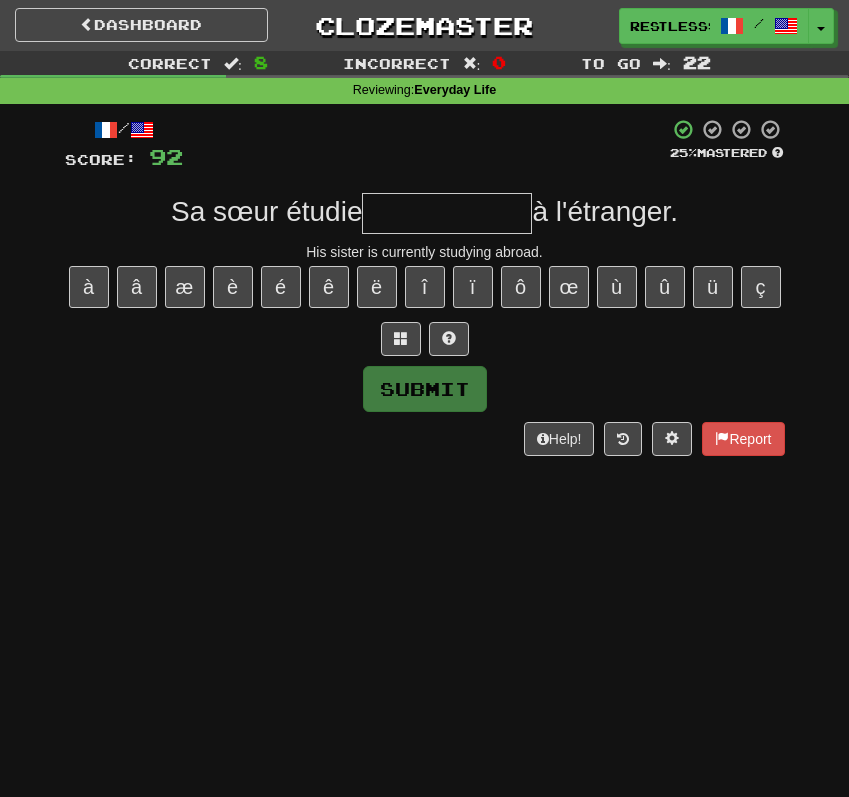 type on "*" 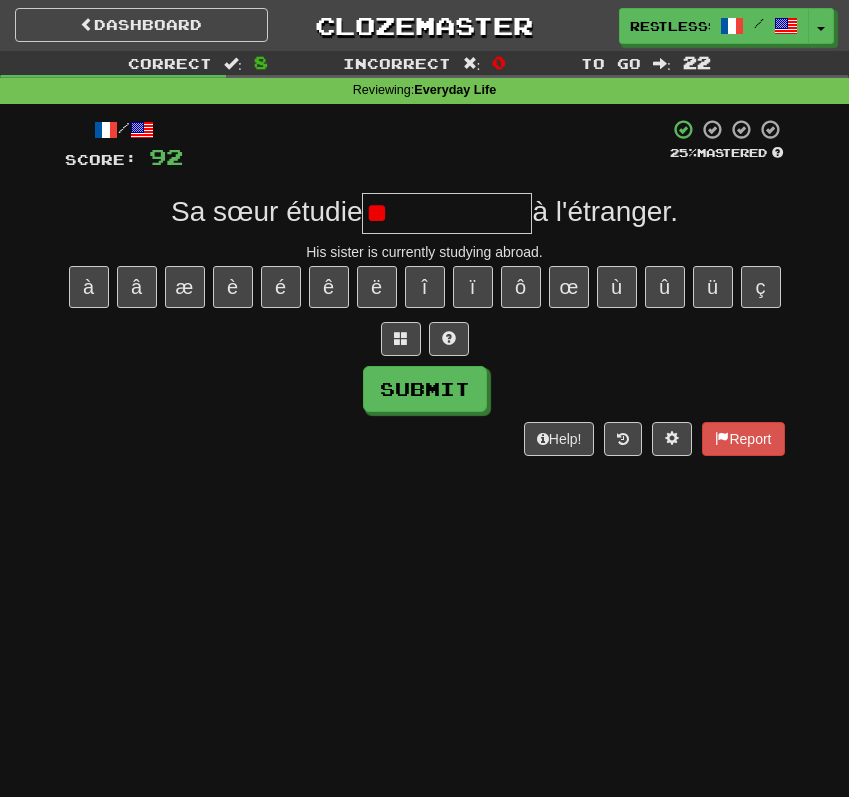 type on "*" 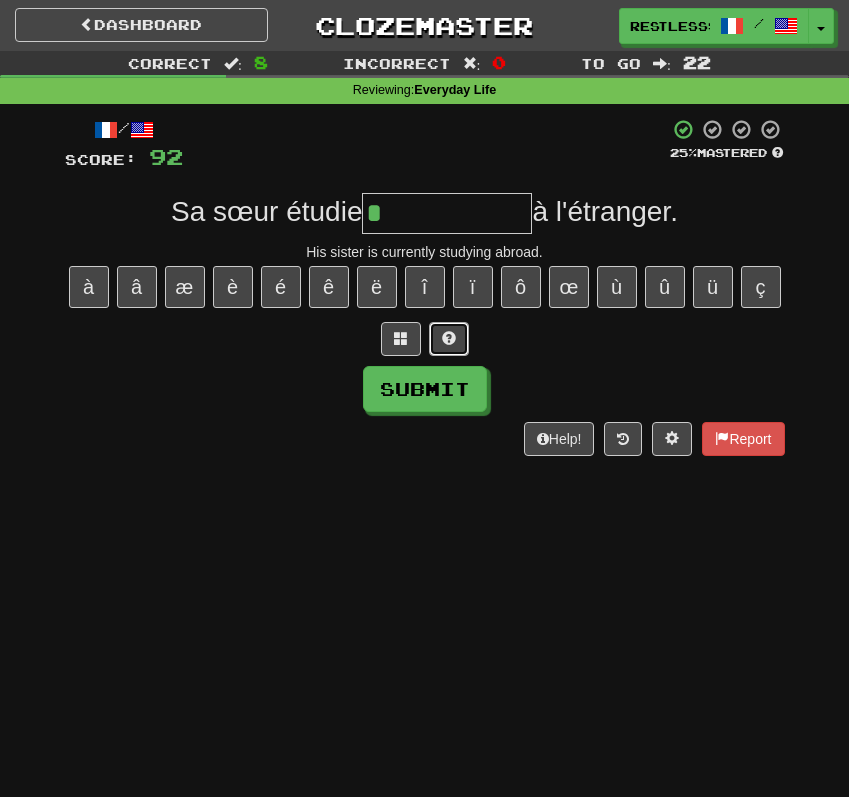 click at bounding box center [449, 339] 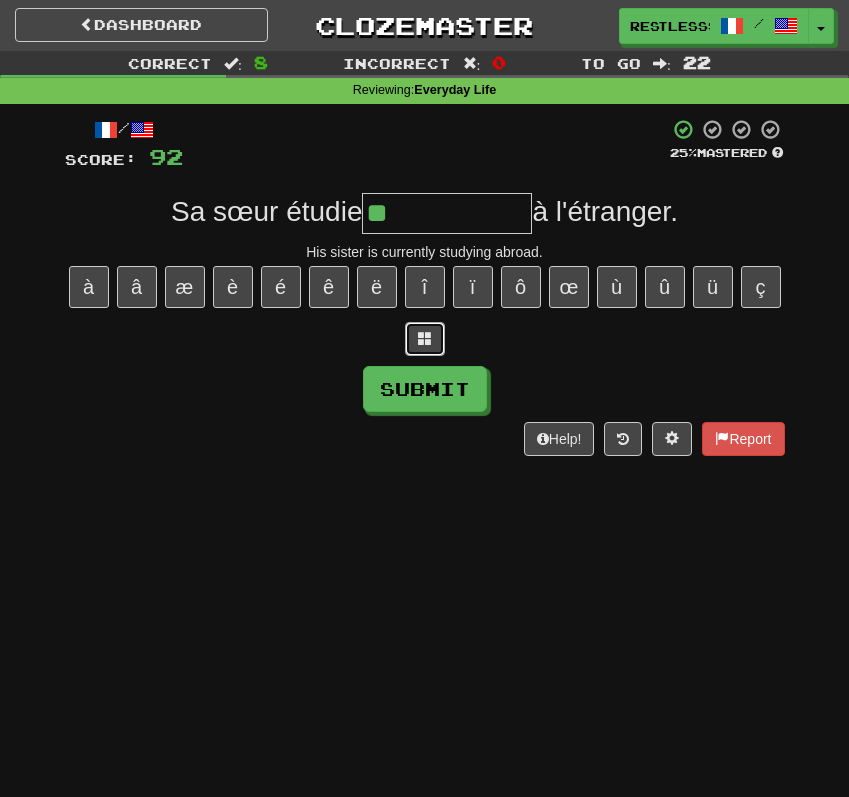 click at bounding box center [425, 339] 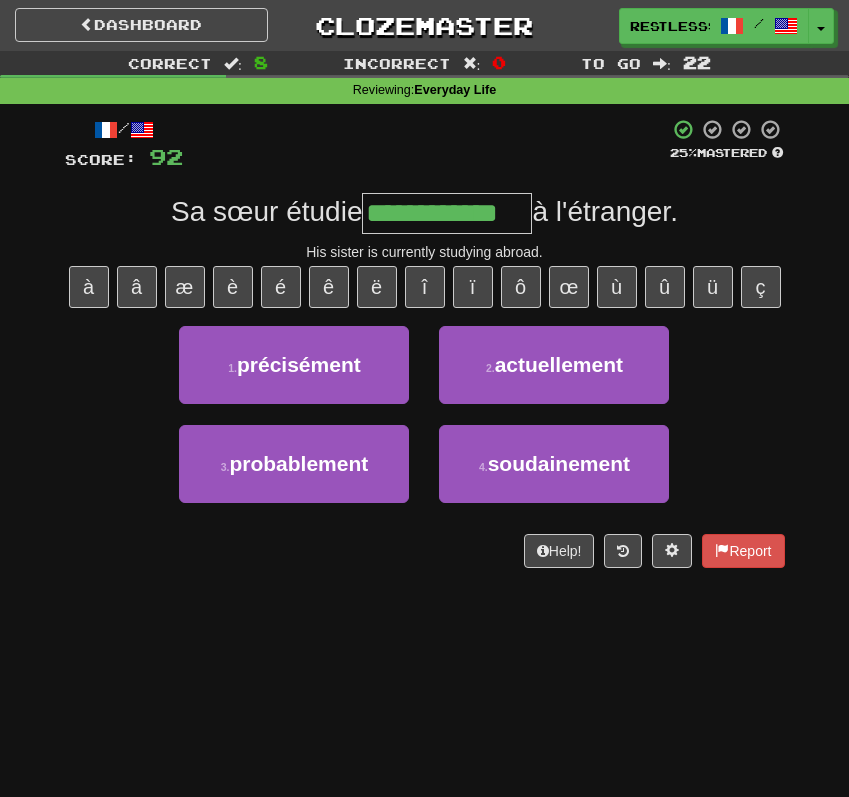 type on "**********" 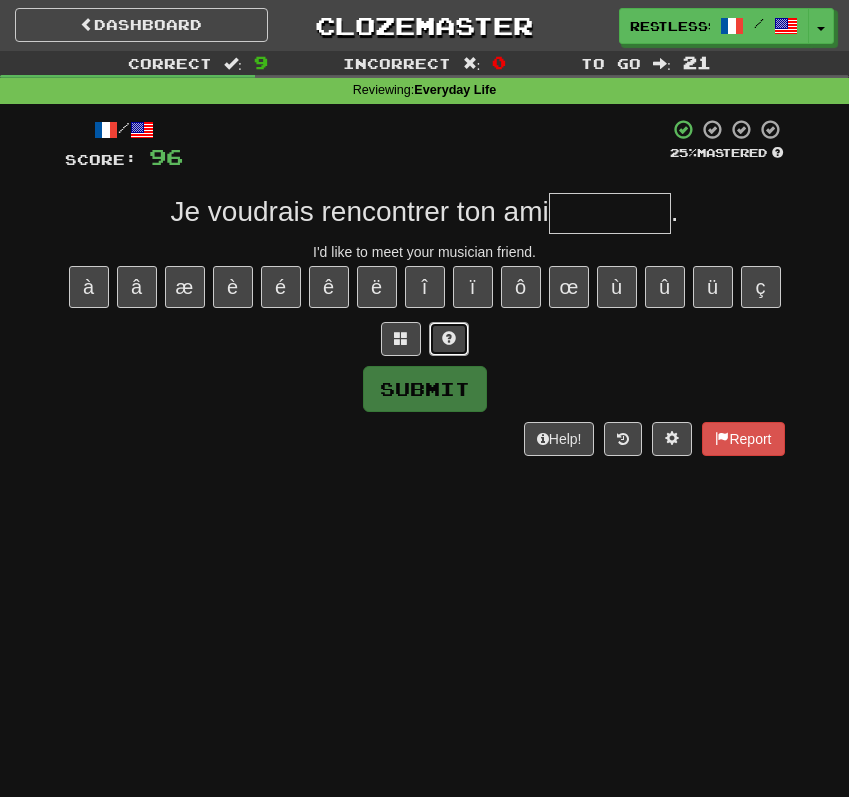 click at bounding box center (449, 339) 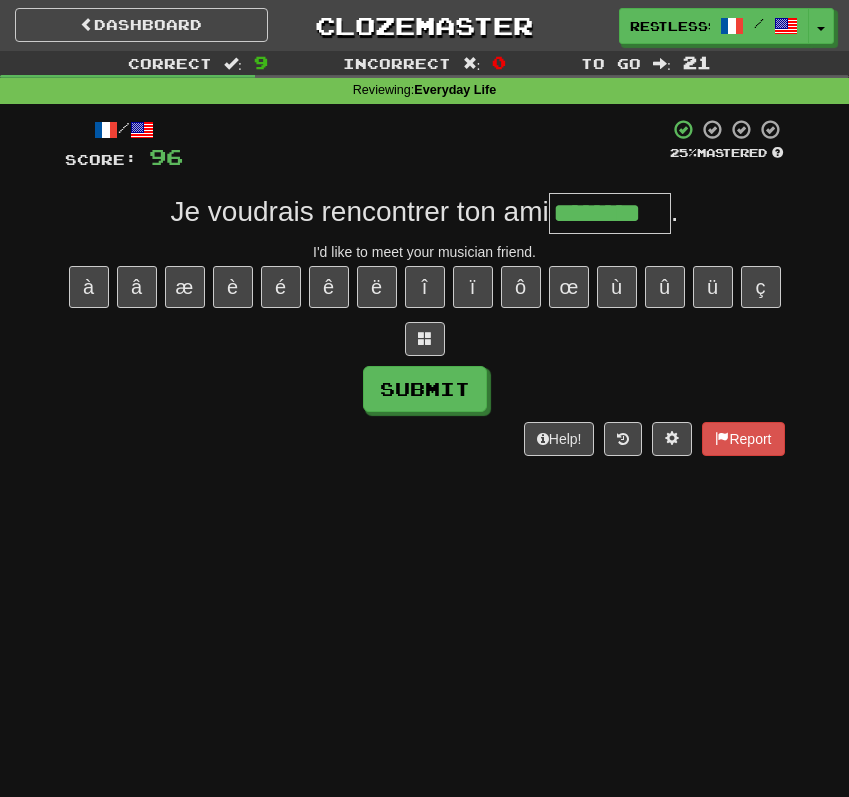 type on "********" 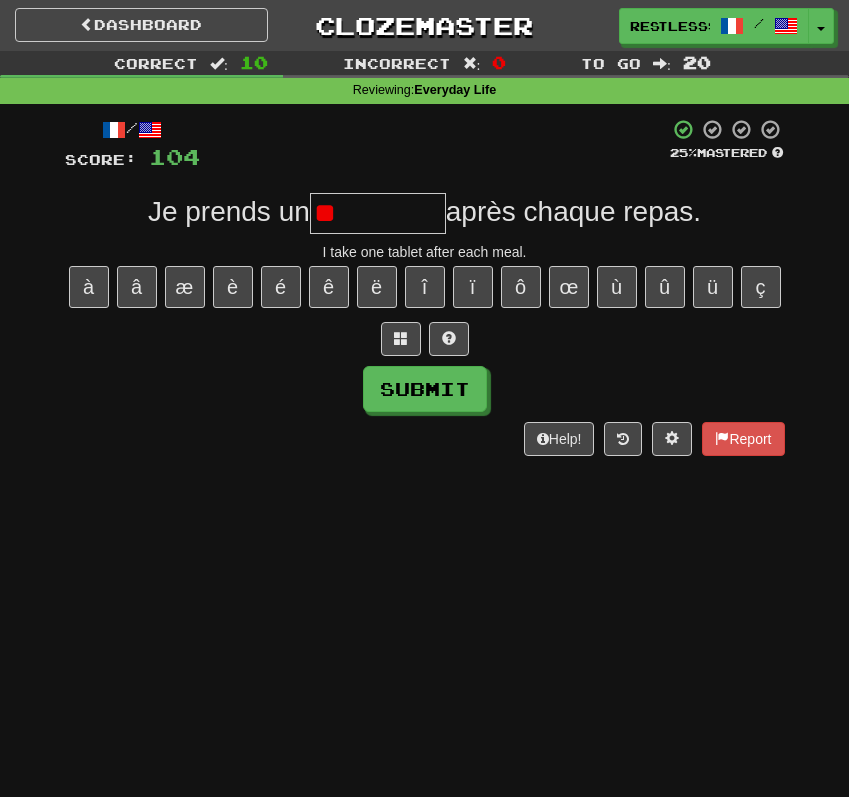 type on "*" 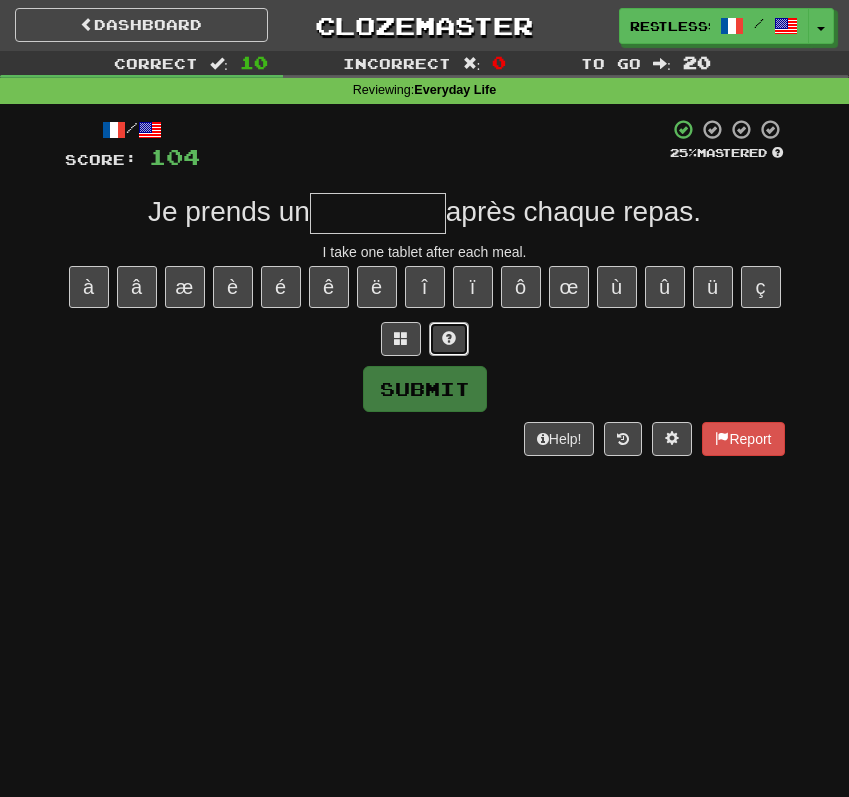click at bounding box center (449, 338) 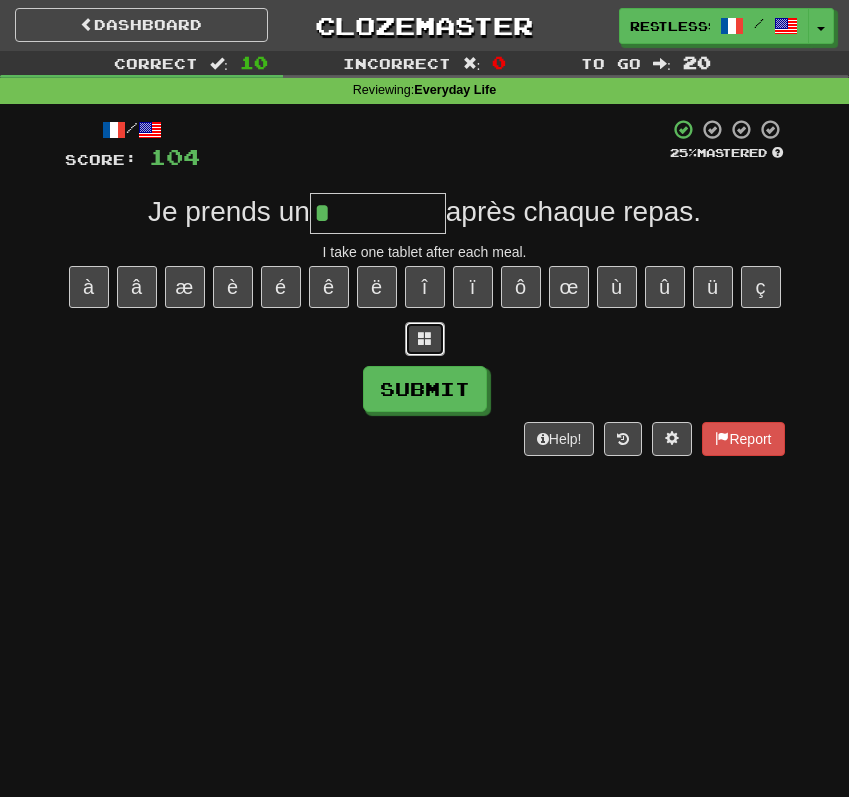 click at bounding box center [425, 338] 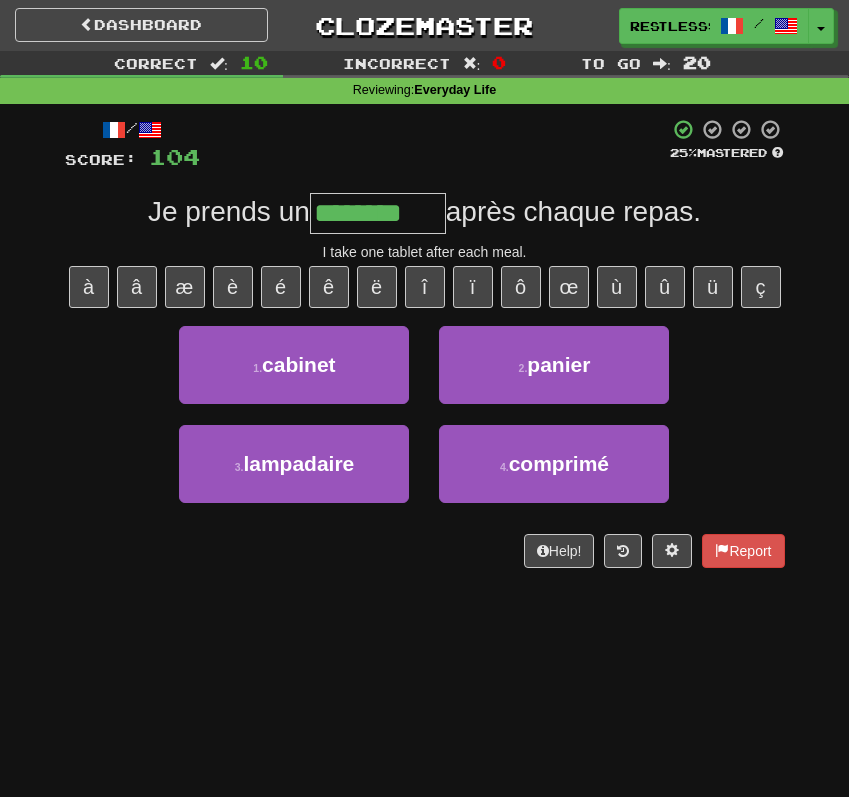type on "********" 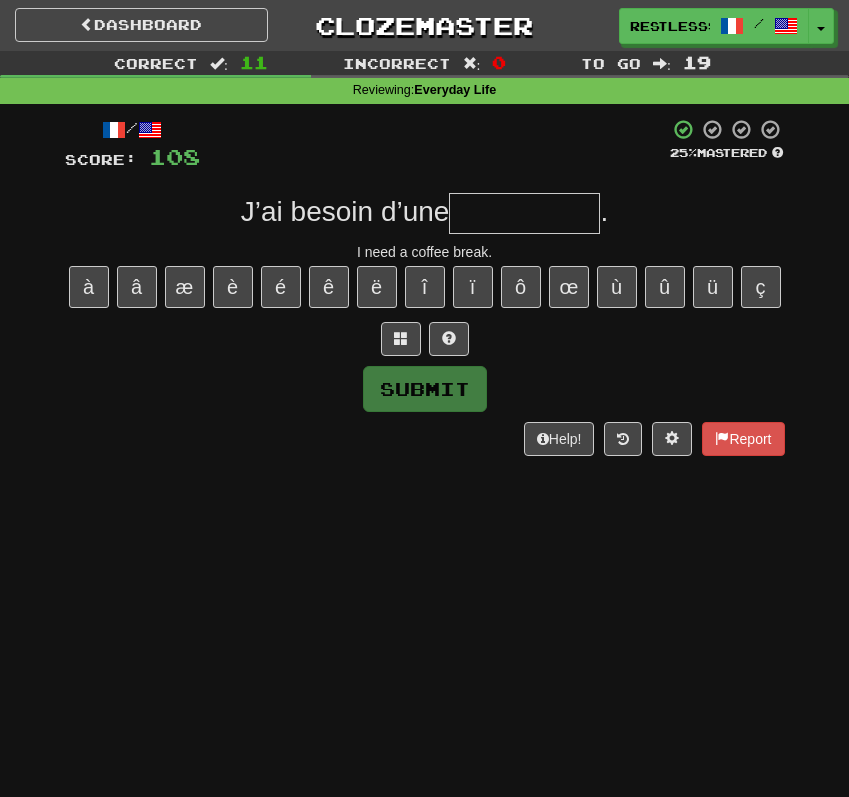 type on "*" 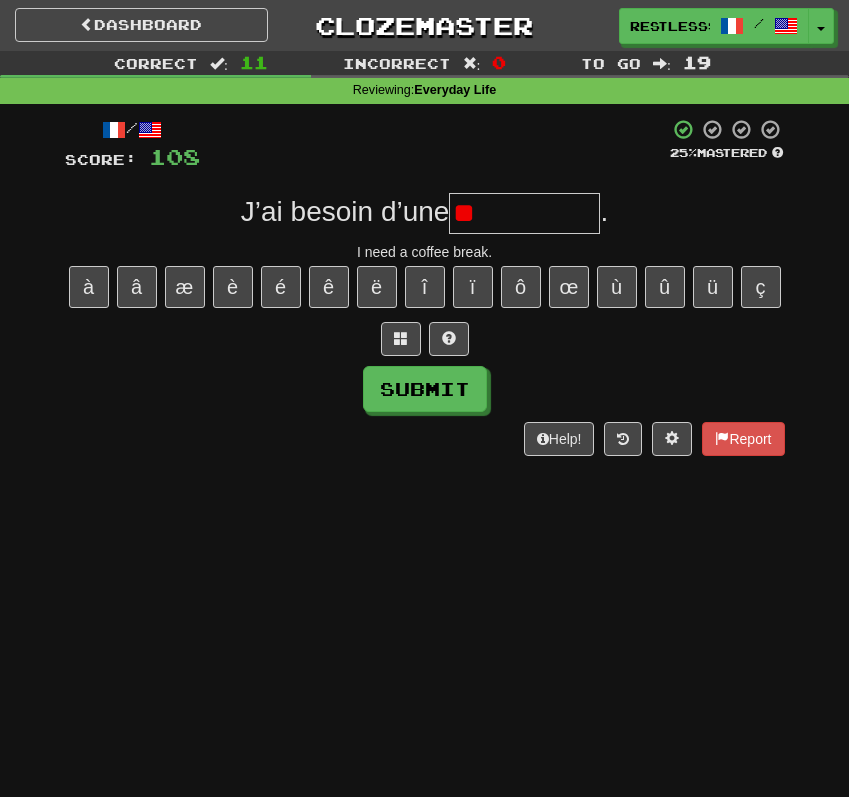 type on "*" 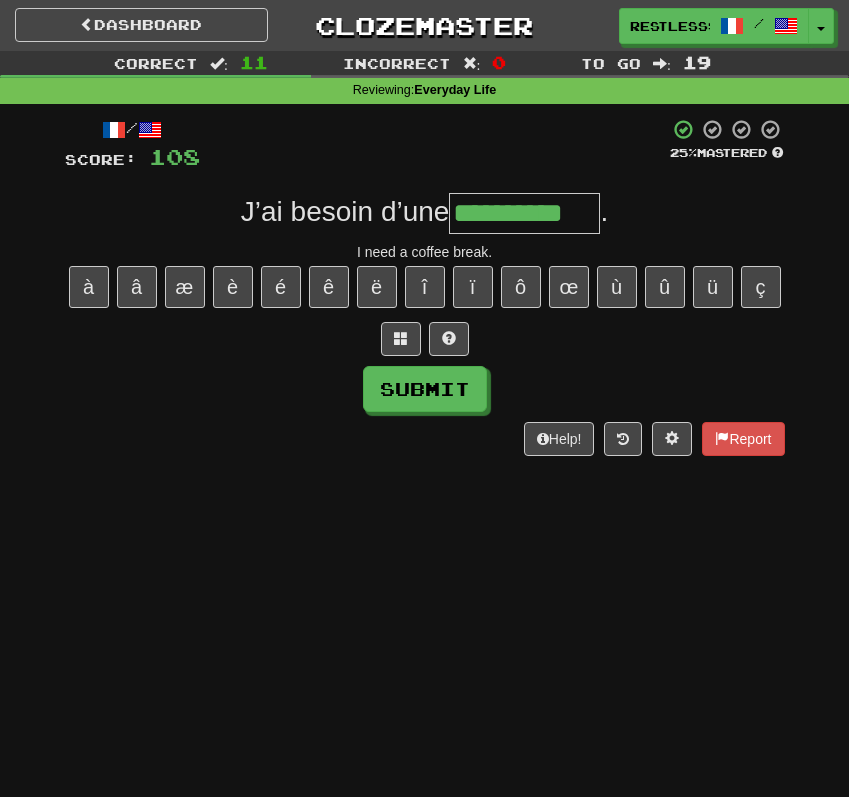 type on "**********" 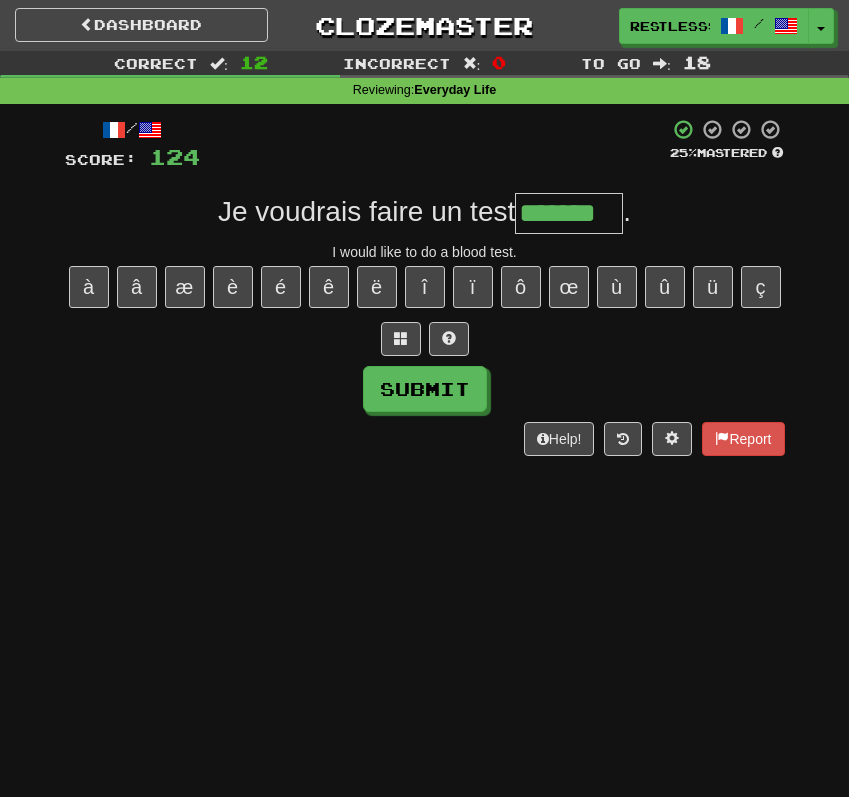 type on "*******" 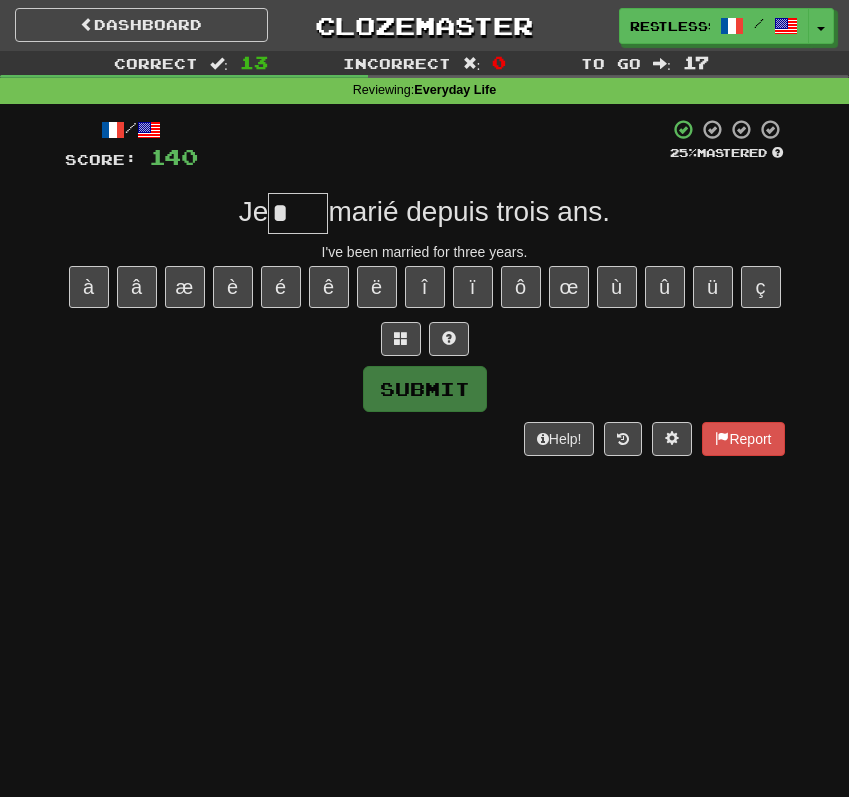 type on "*" 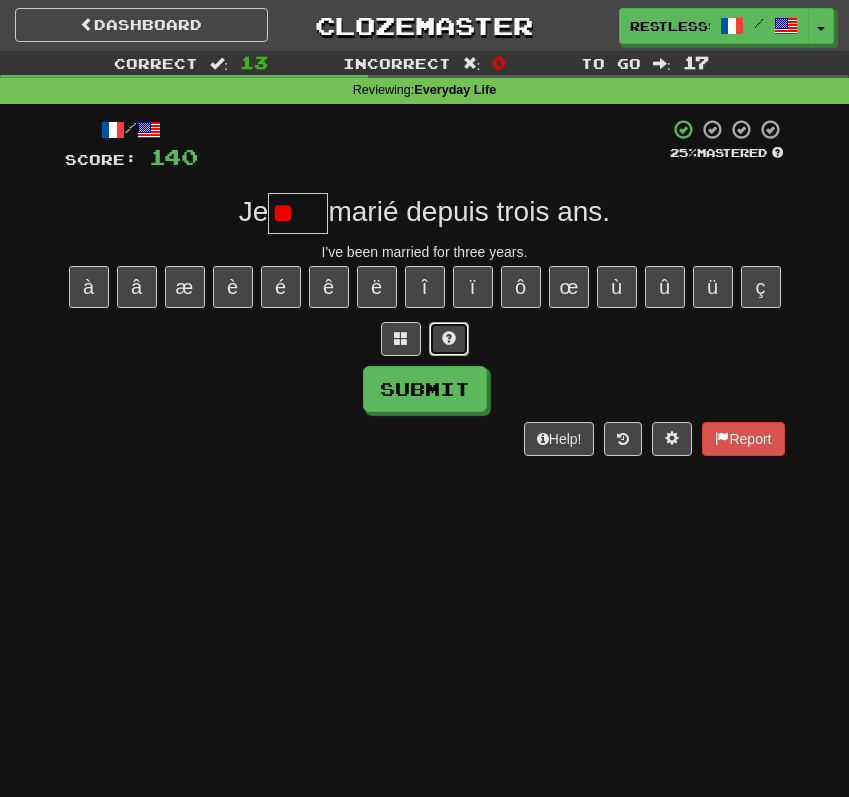 click at bounding box center [449, 338] 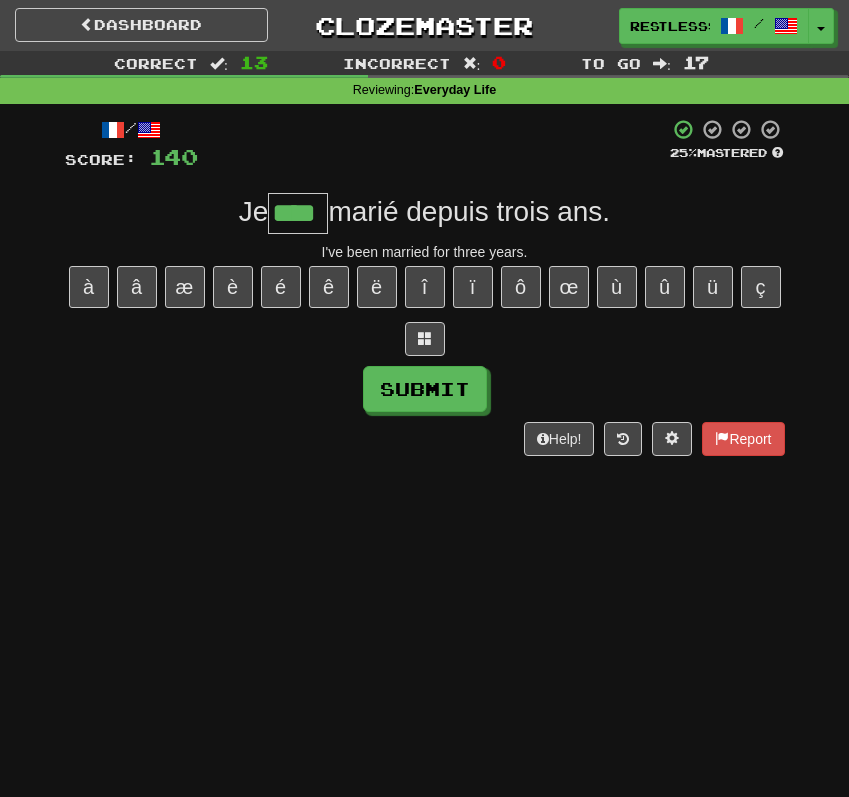 type on "****" 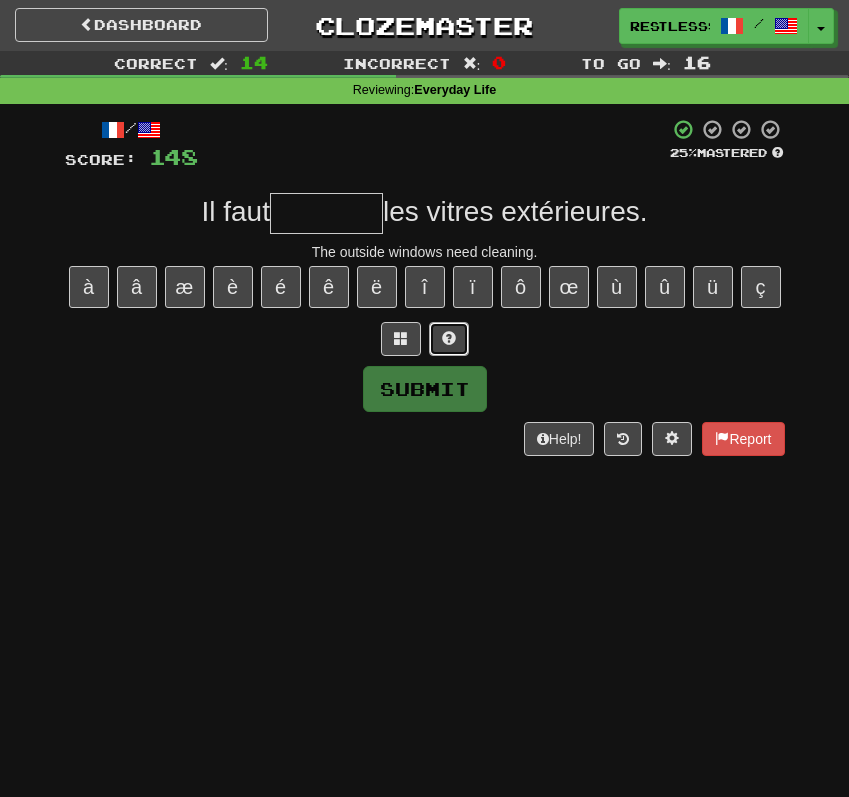 click at bounding box center [449, 338] 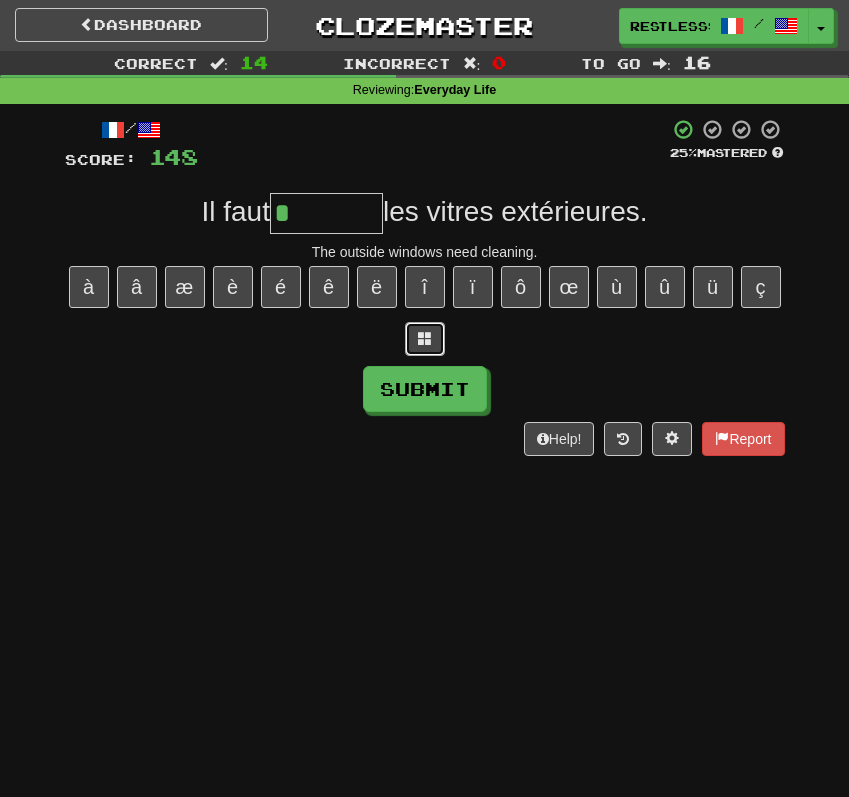 click at bounding box center (425, 339) 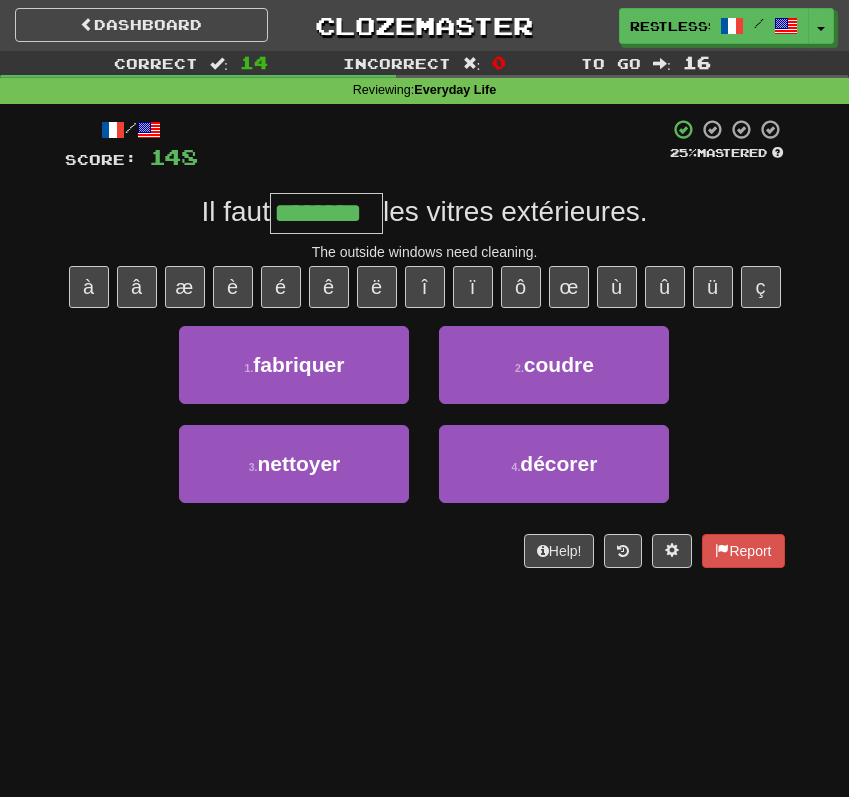 type on "********" 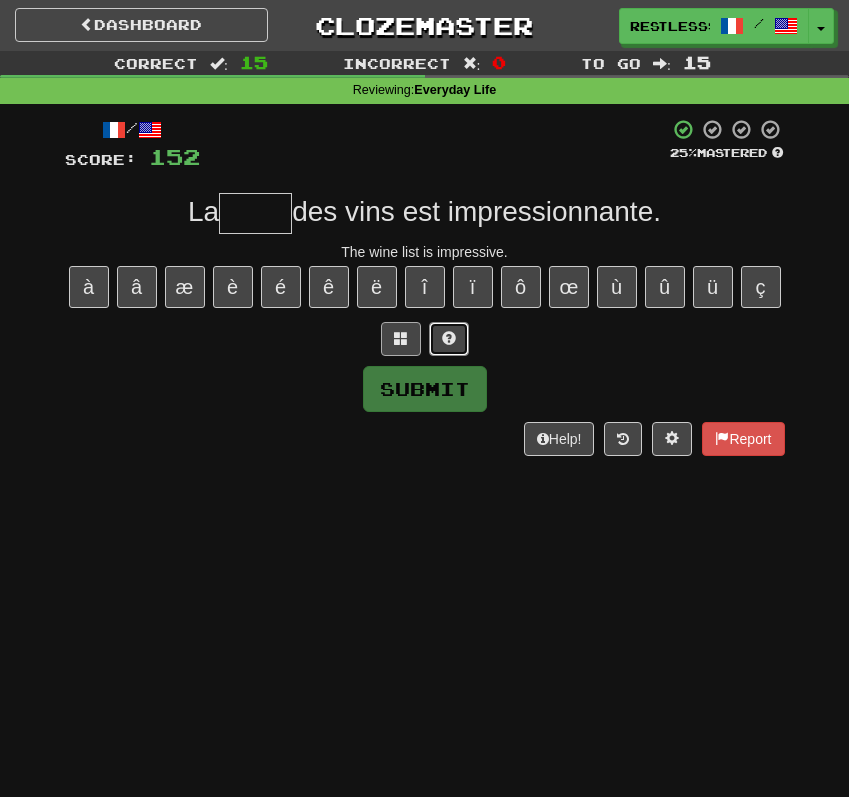 click at bounding box center [449, 338] 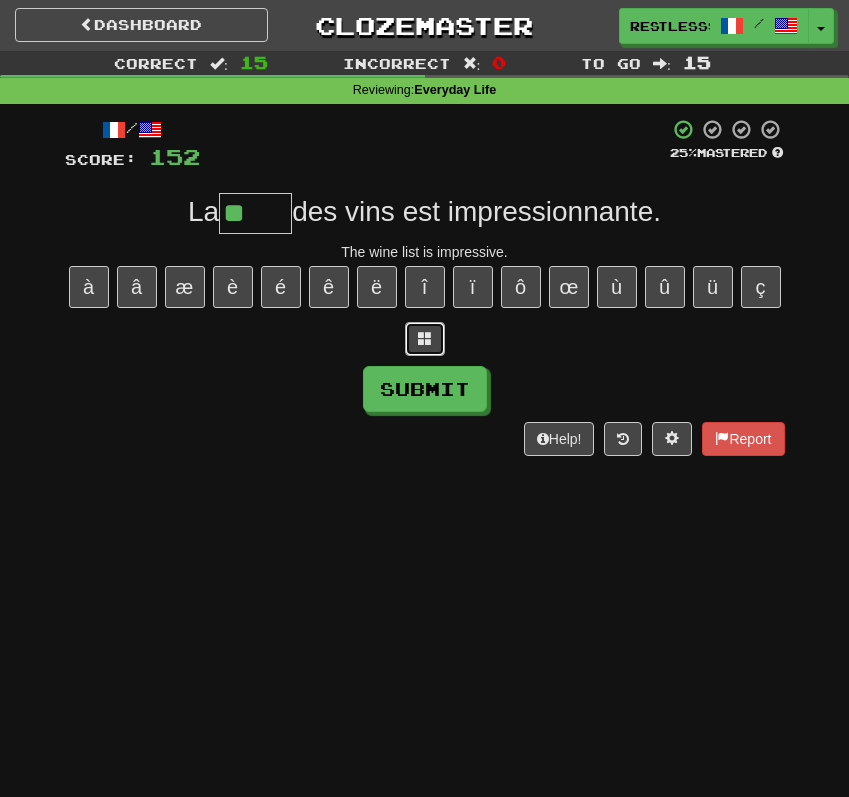 click at bounding box center (425, 338) 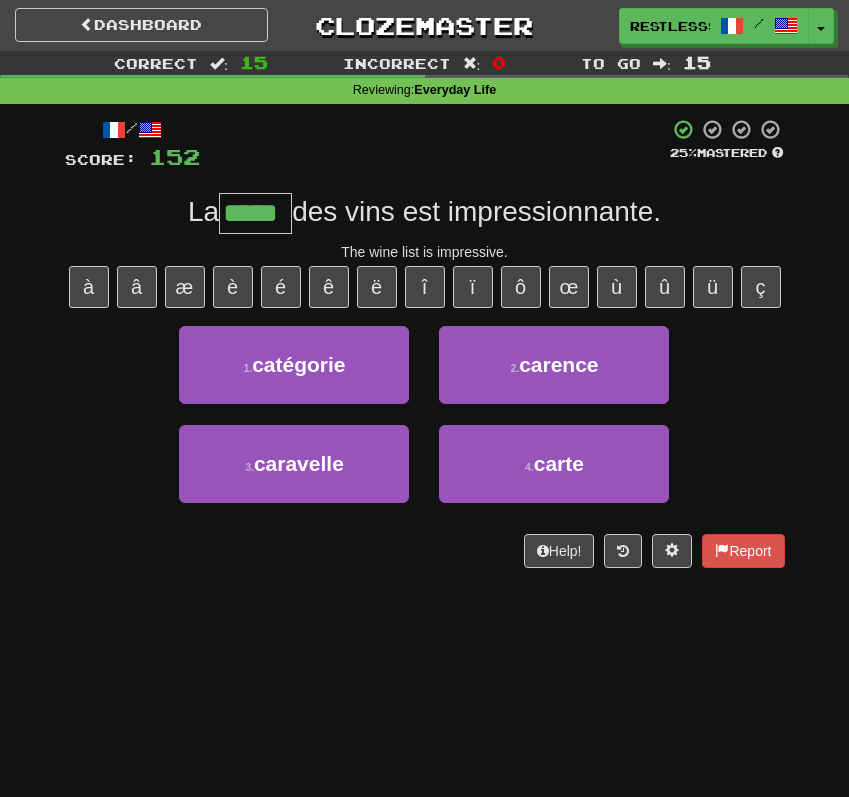 type on "*****" 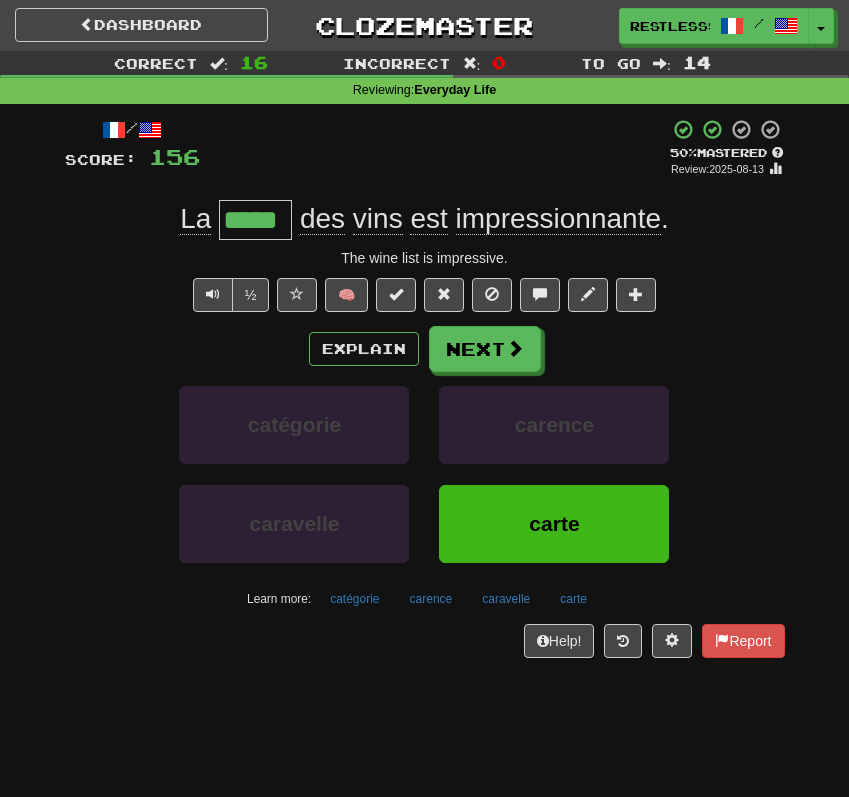 click on "vins" at bounding box center (378, 219) 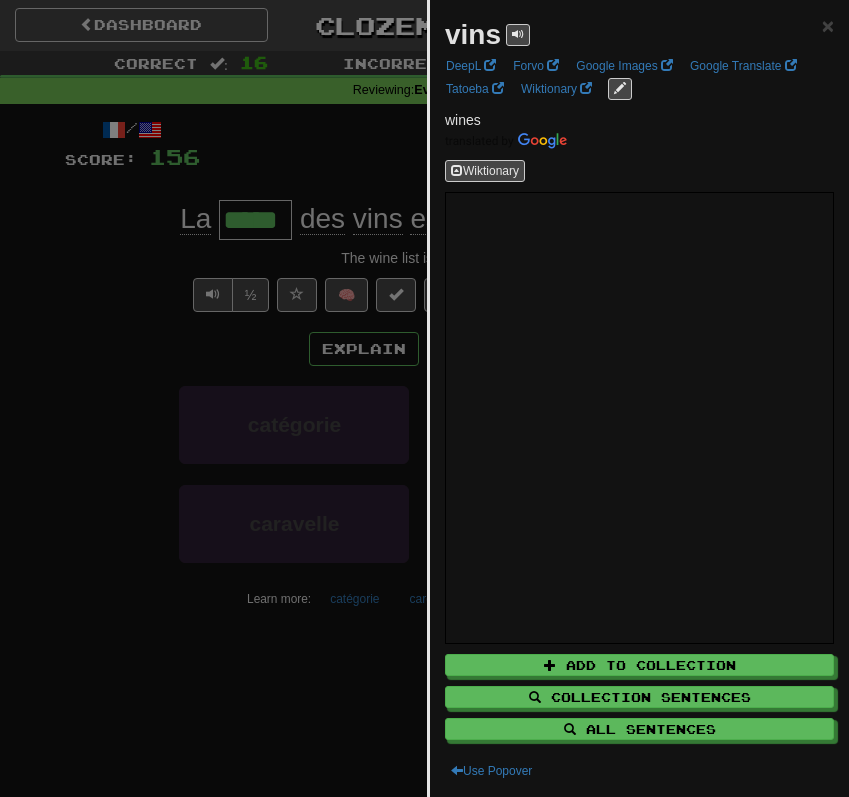 click at bounding box center (424, 398) 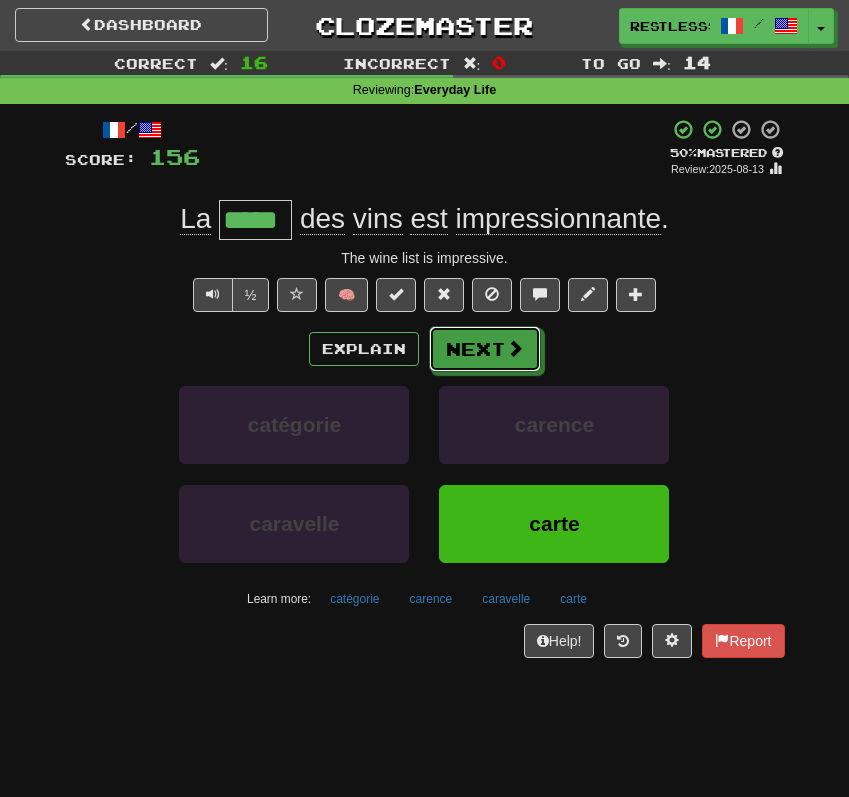 click on "Next" at bounding box center (485, 349) 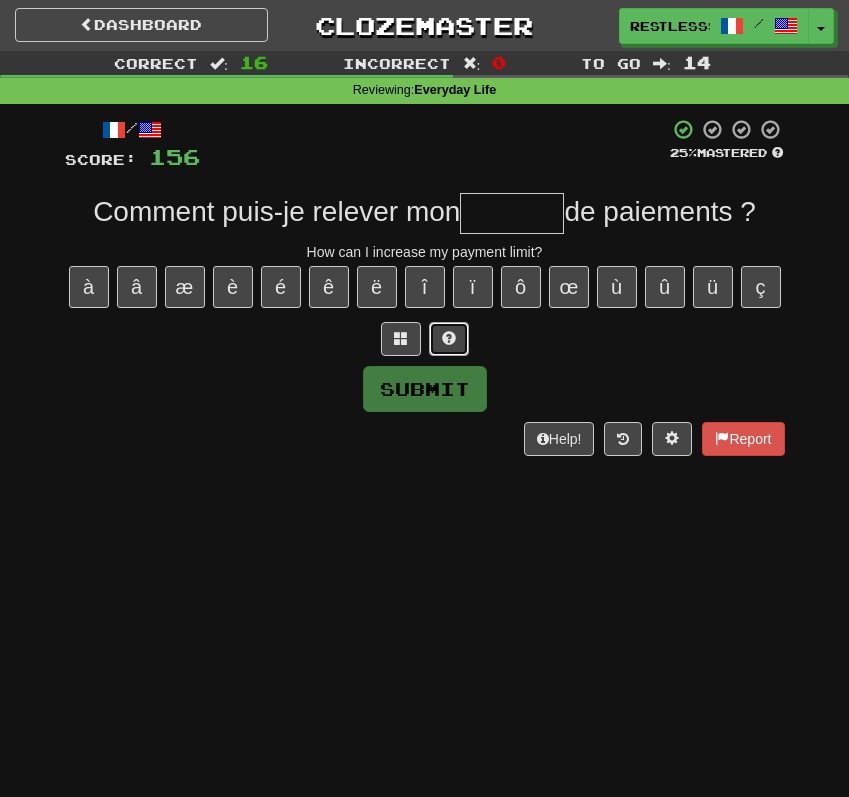 click at bounding box center [449, 338] 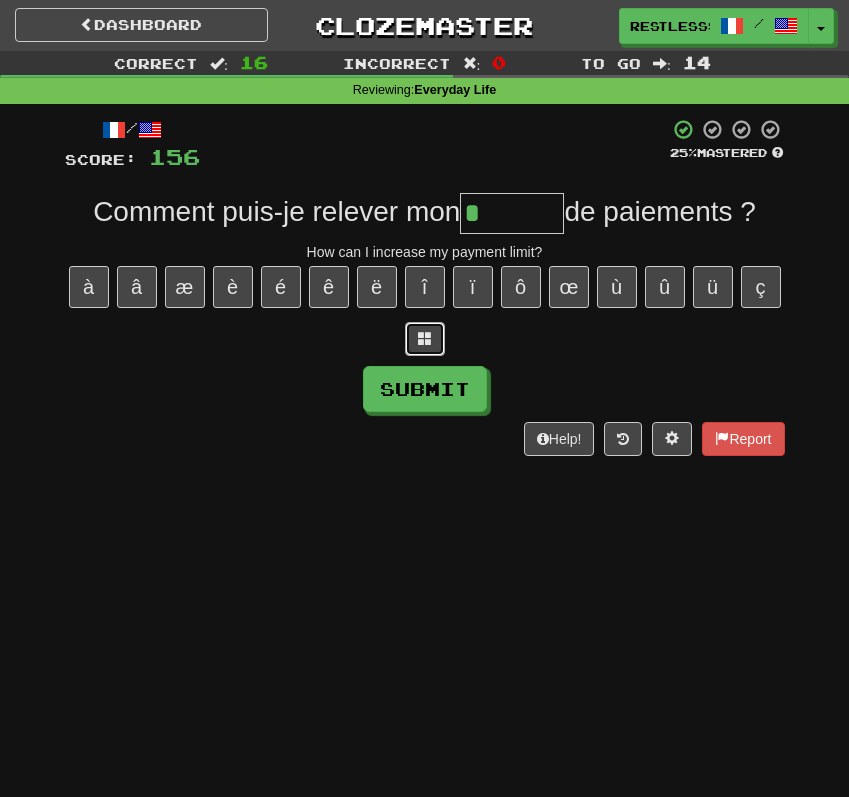 click at bounding box center [425, 339] 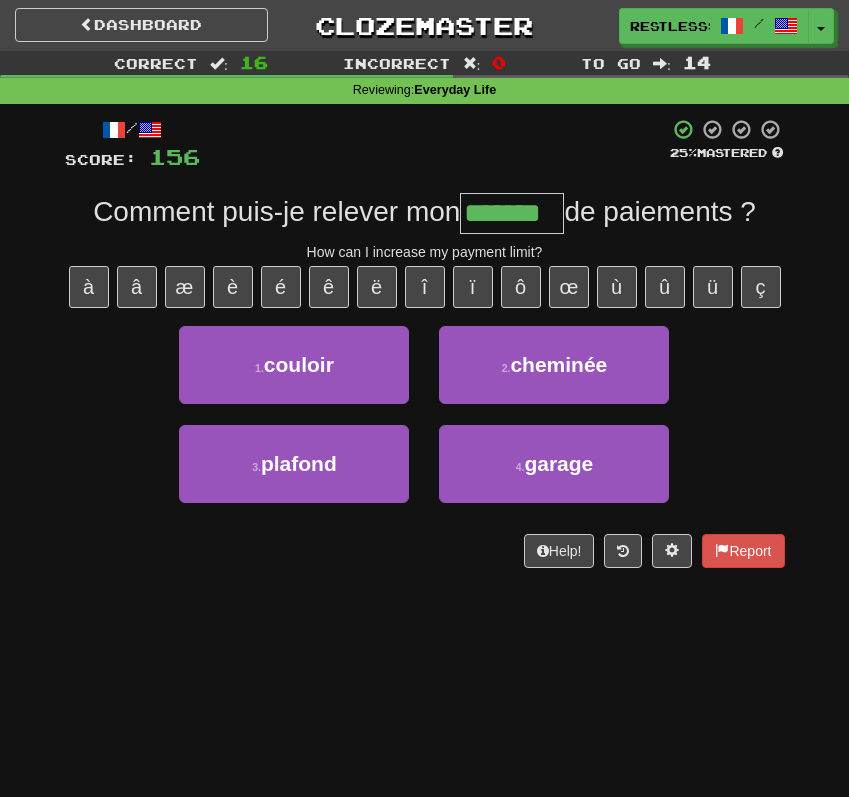type on "*******" 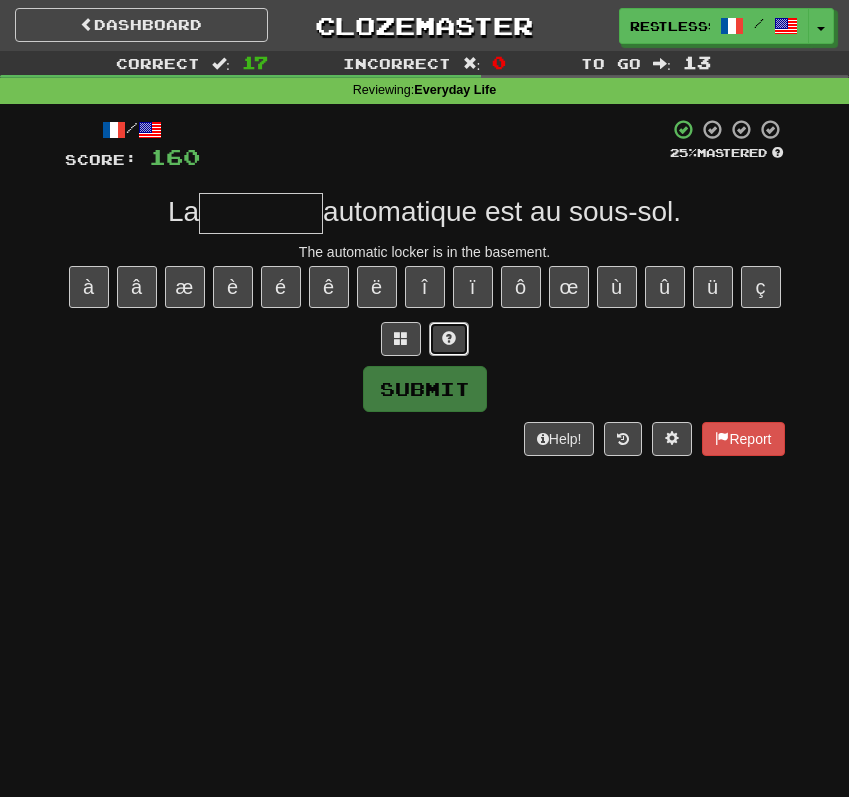 click at bounding box center (449, 338) 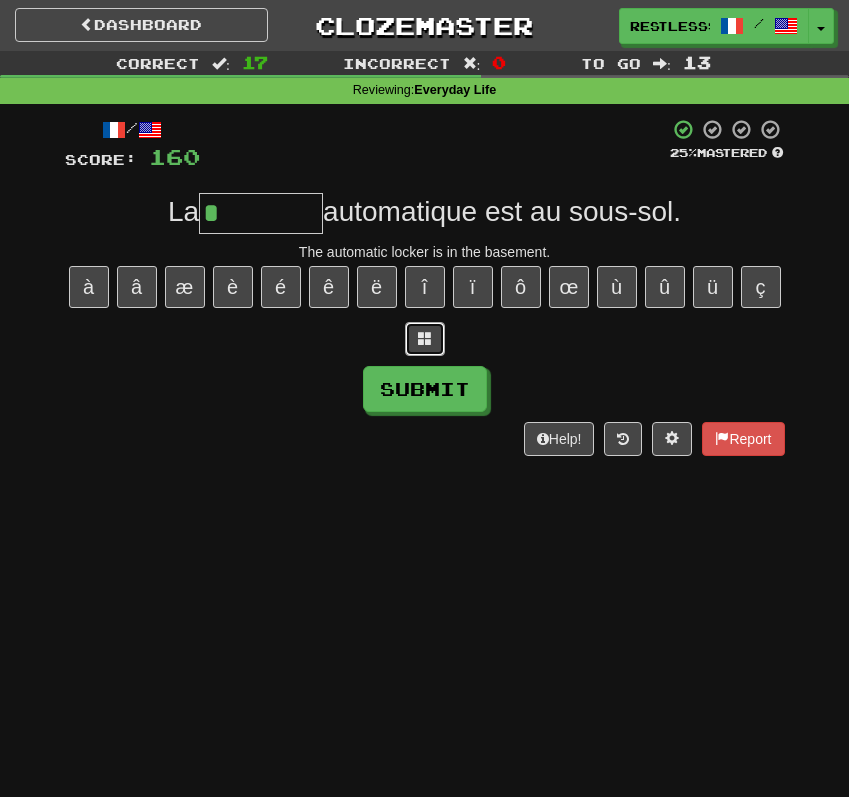click at bounding box center (425, 339) 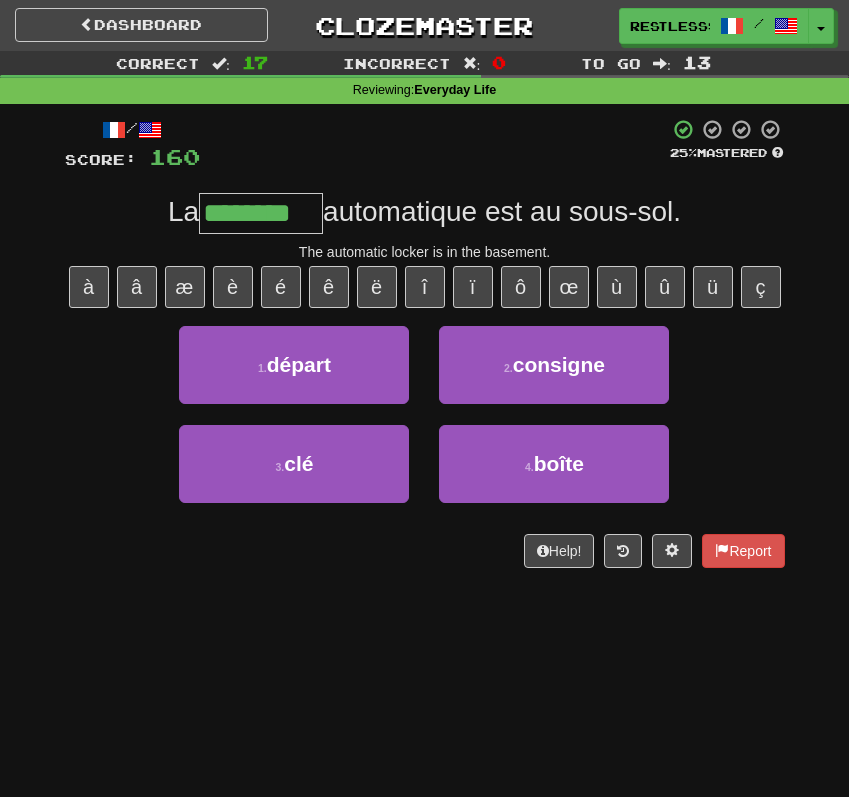 type on "********" 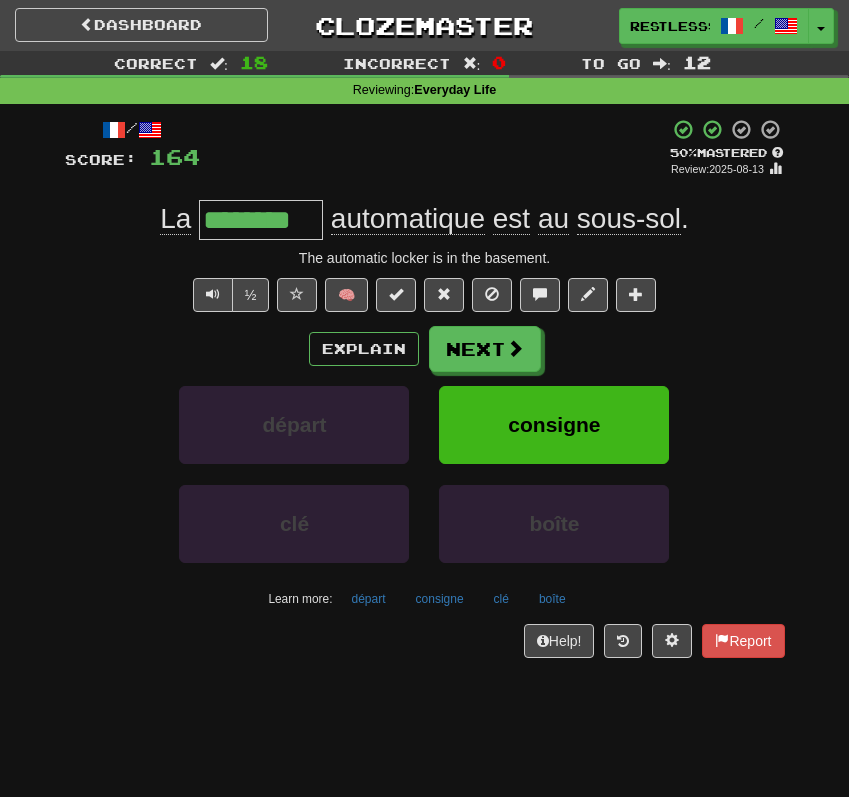 click on "********" at bounding box center [261, 220] 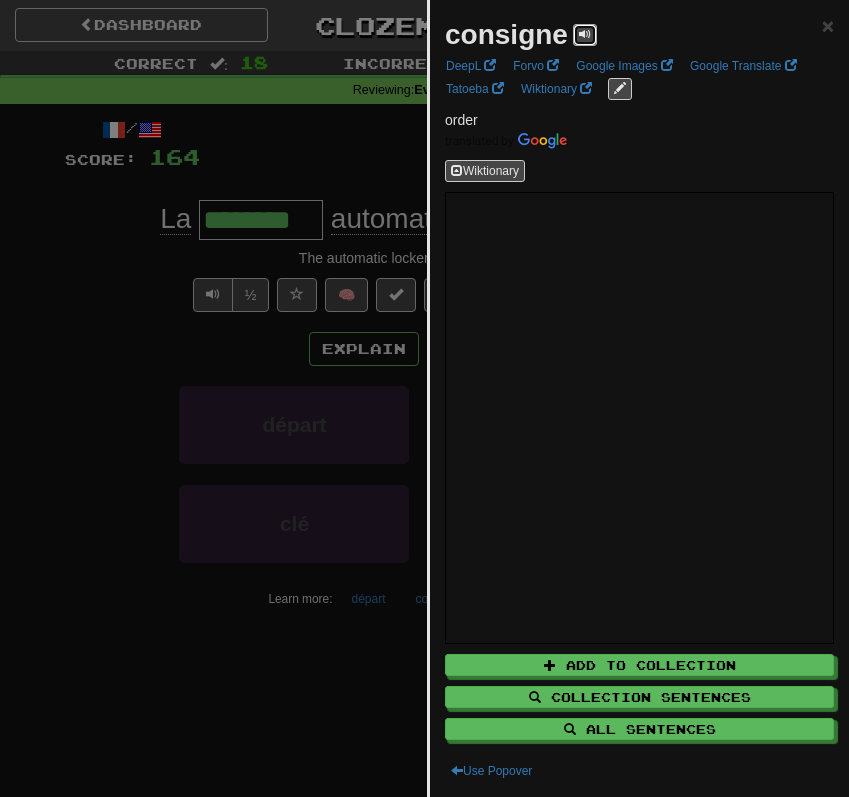 click at bounding box center (585, 35) 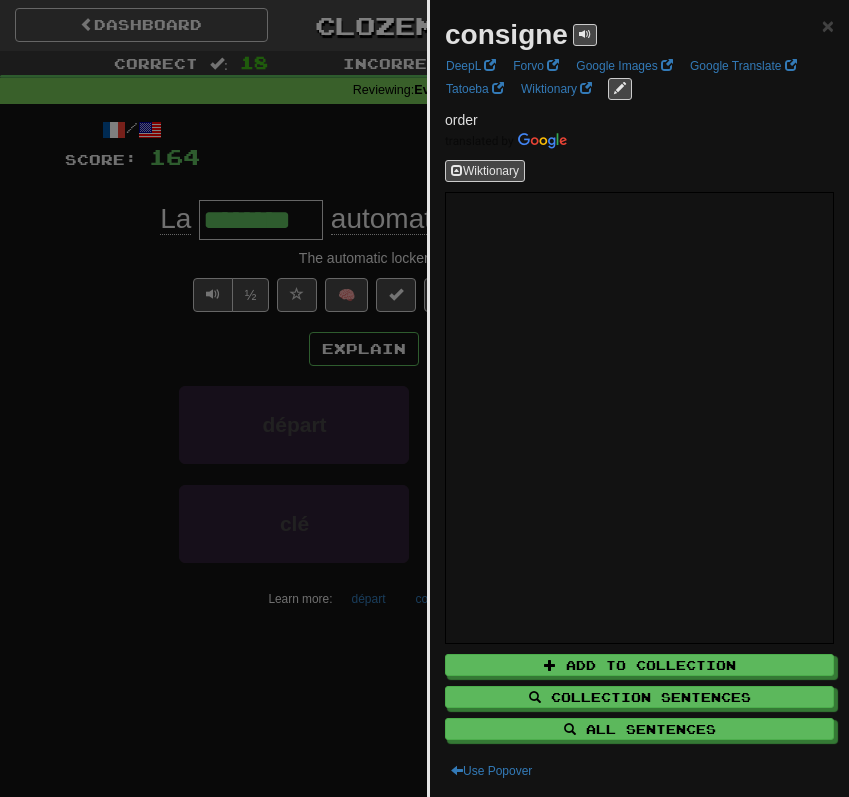 click at bounding box center [424, 398] 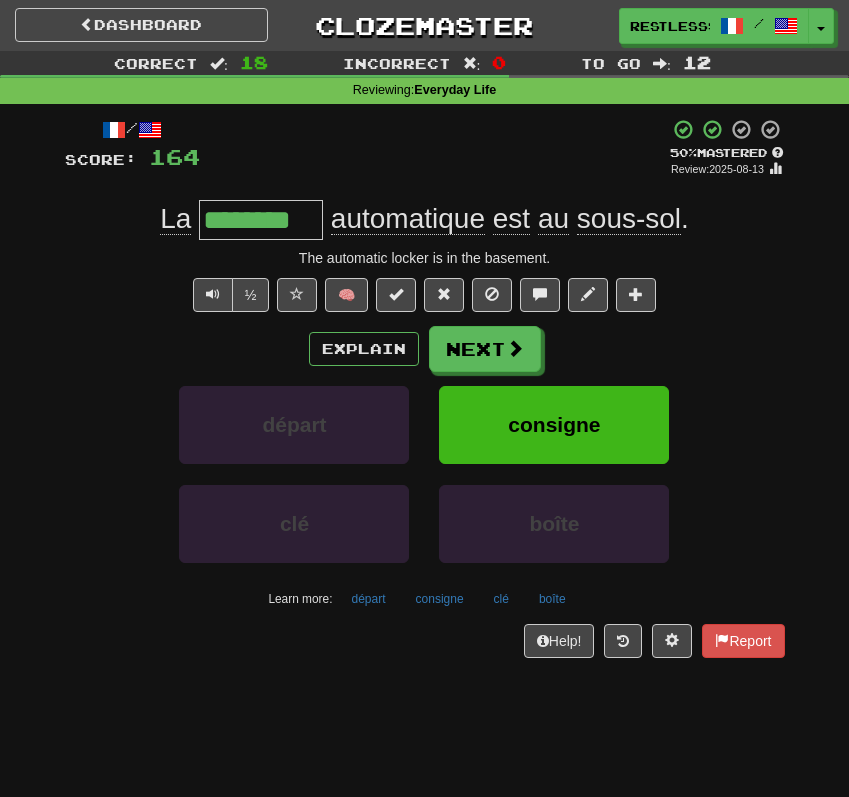 click on "********" at bounding box center (261, 220) 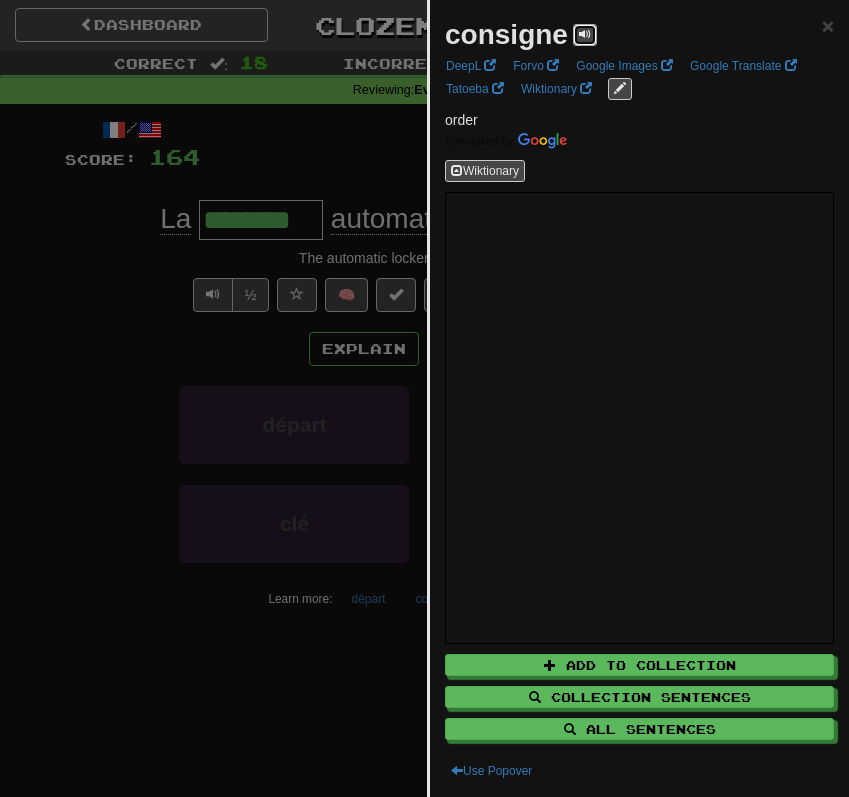 click at bounding box center [585, 34] 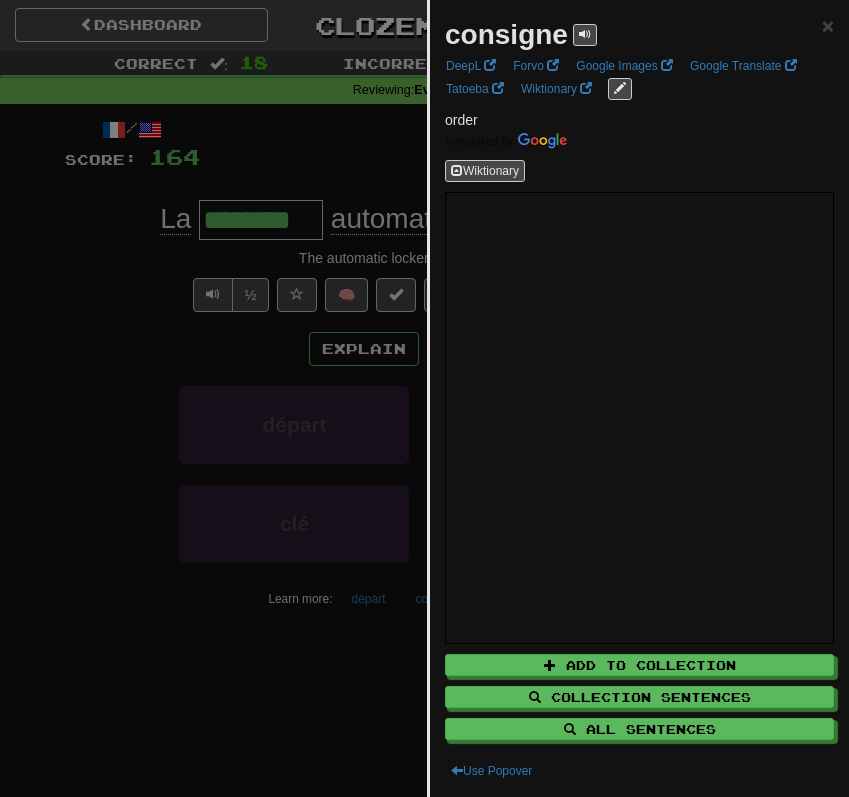 click at bounding box center (424, 398) 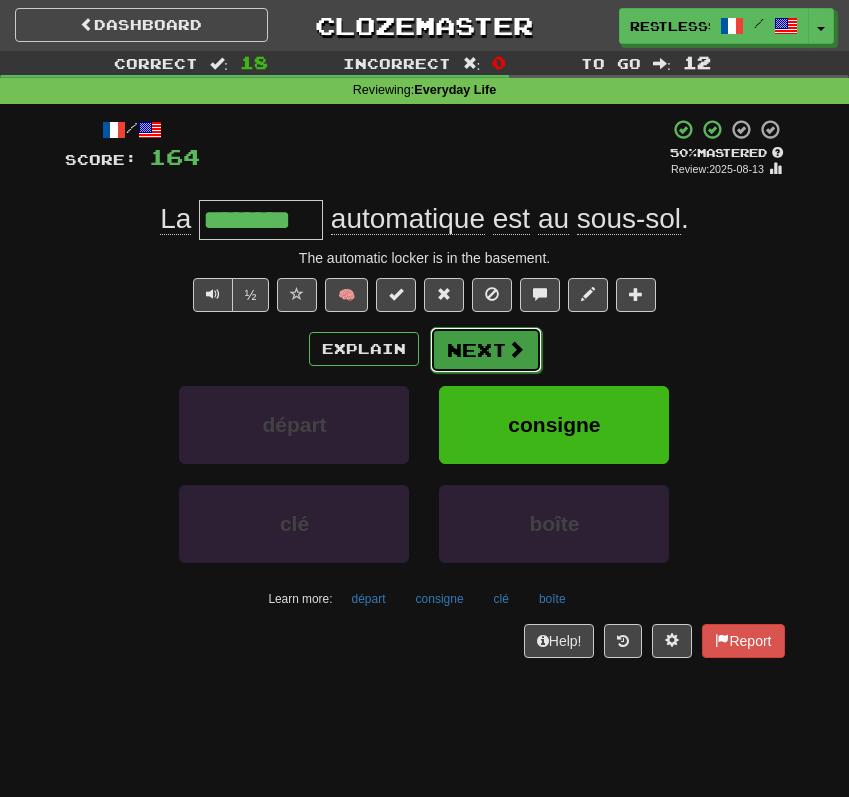 click on "Next" at bounding box center [486, 350] 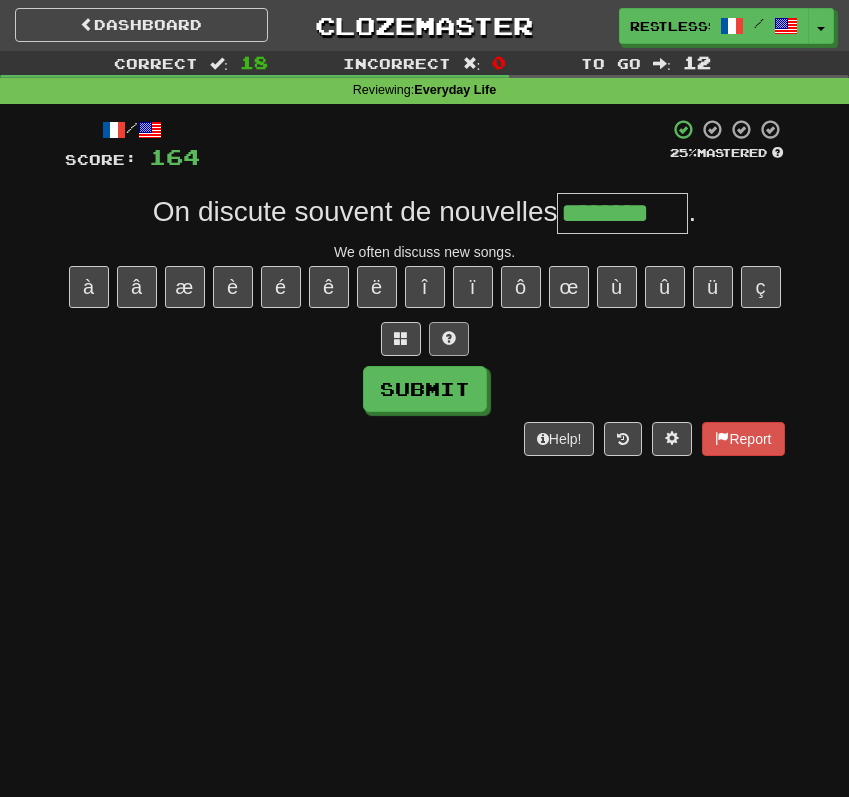 type on "********" 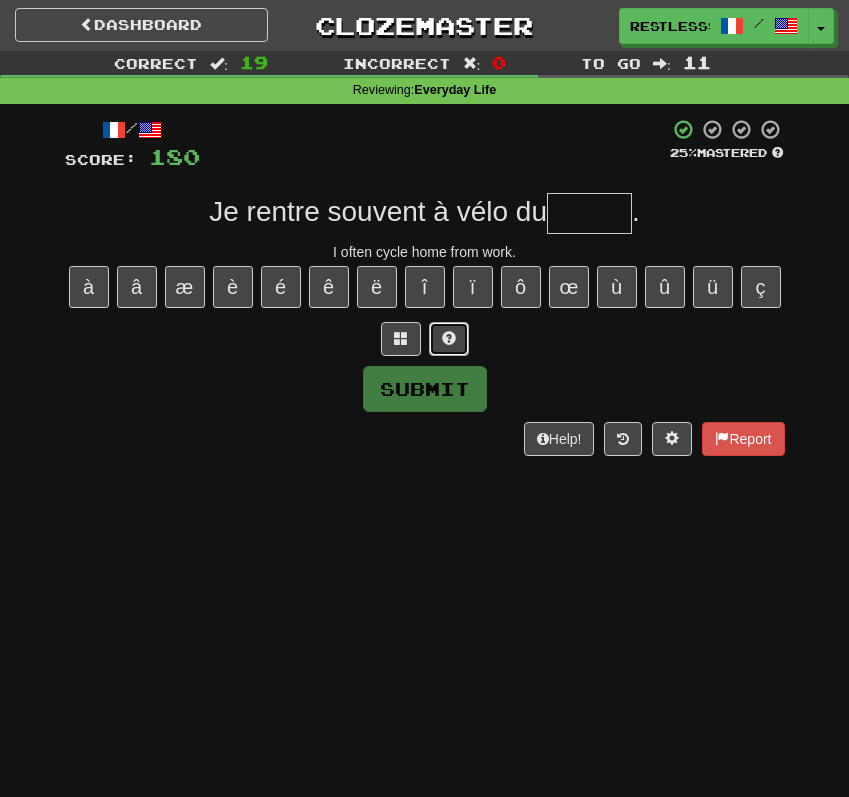 click at bounding box center [449, 338] 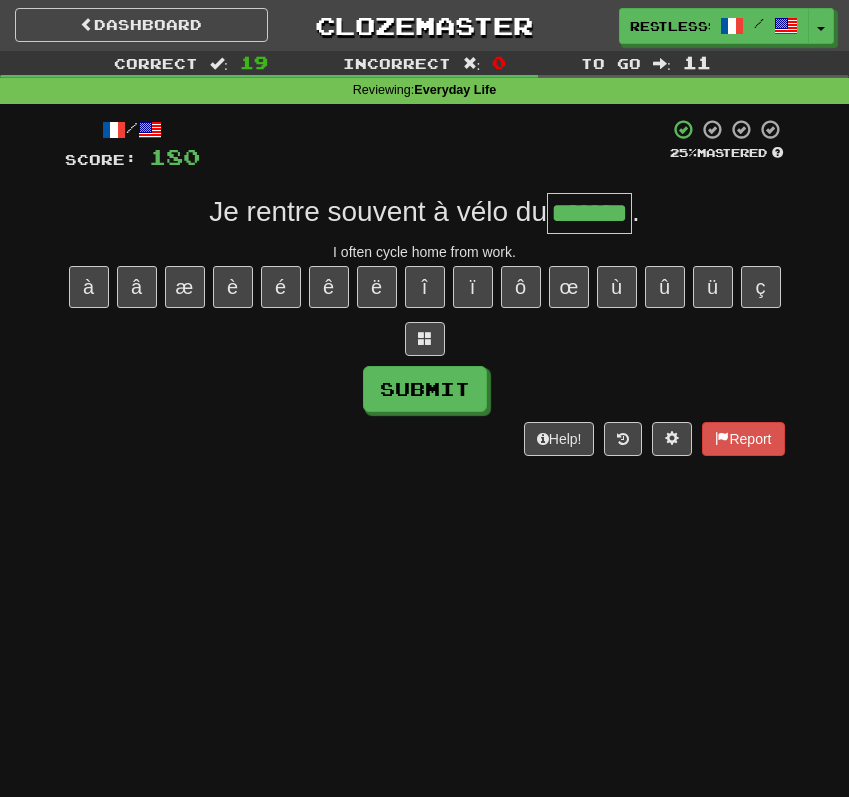 type on "*******" 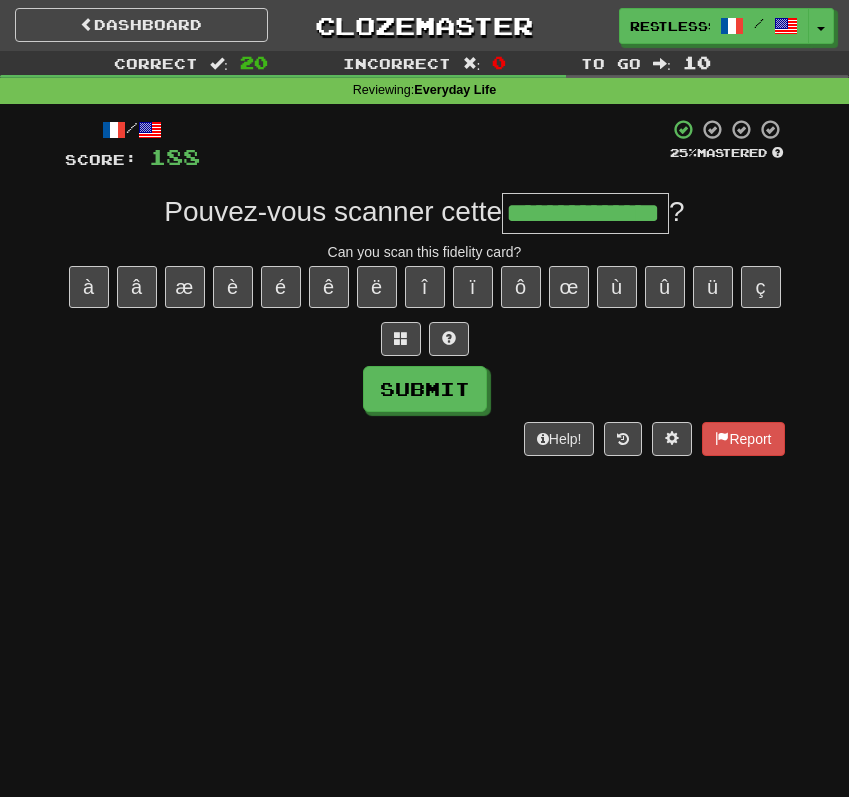 type on "**********" 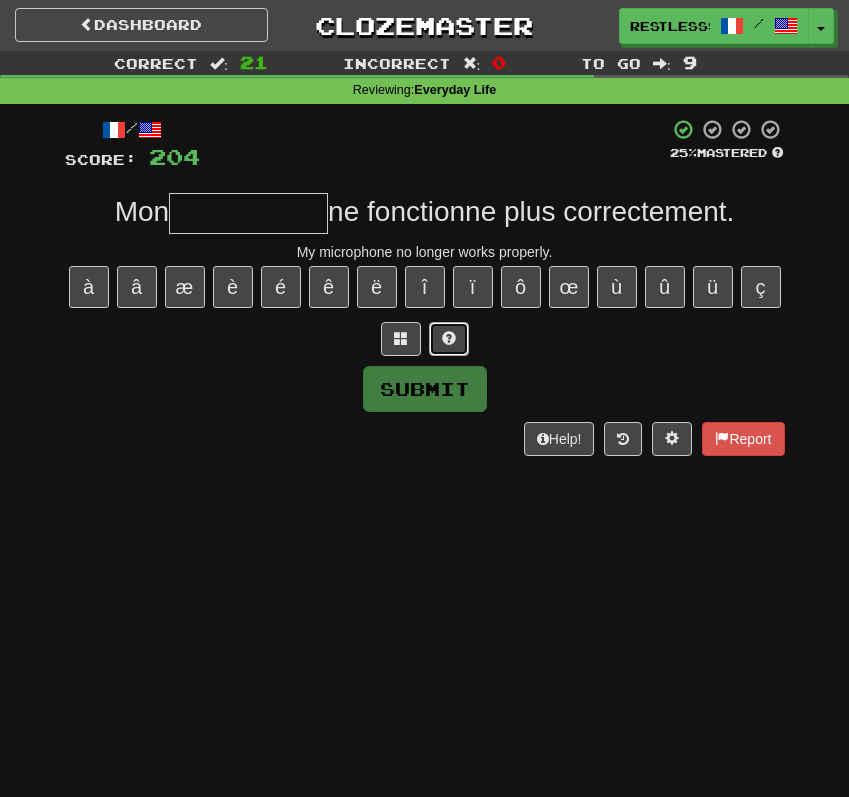 click at bounding box center (449, 339) 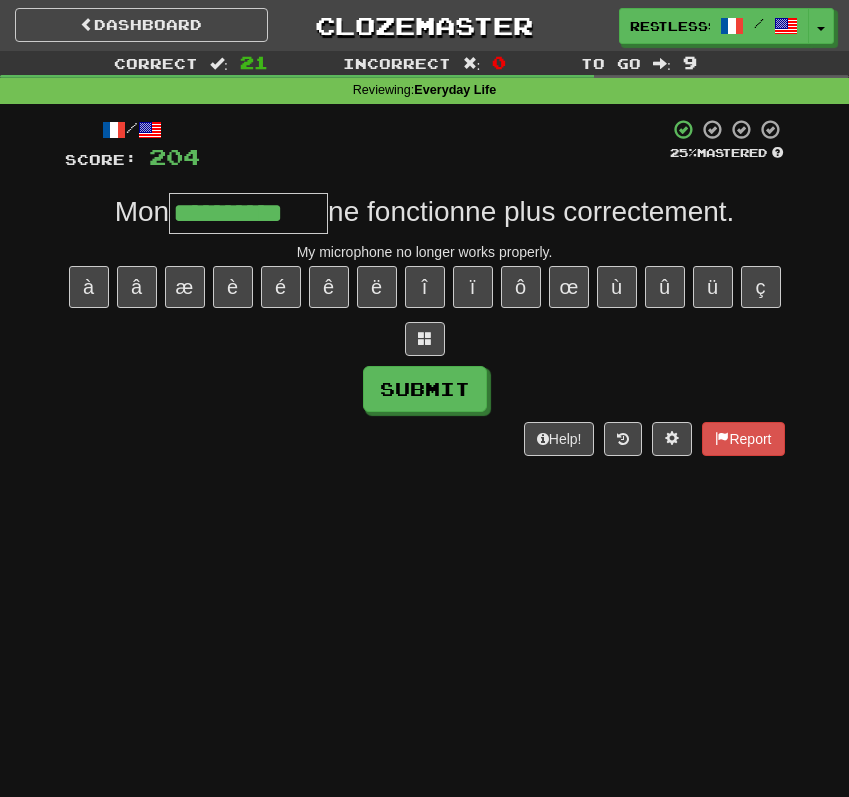 type on "**********" 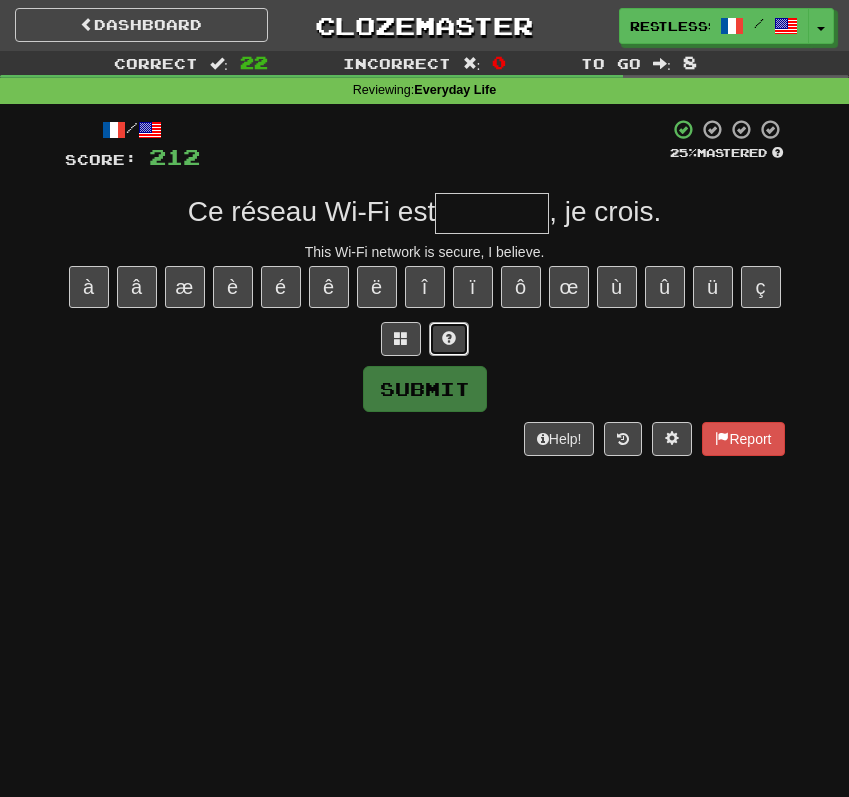 click at bounding box center [449, 338] 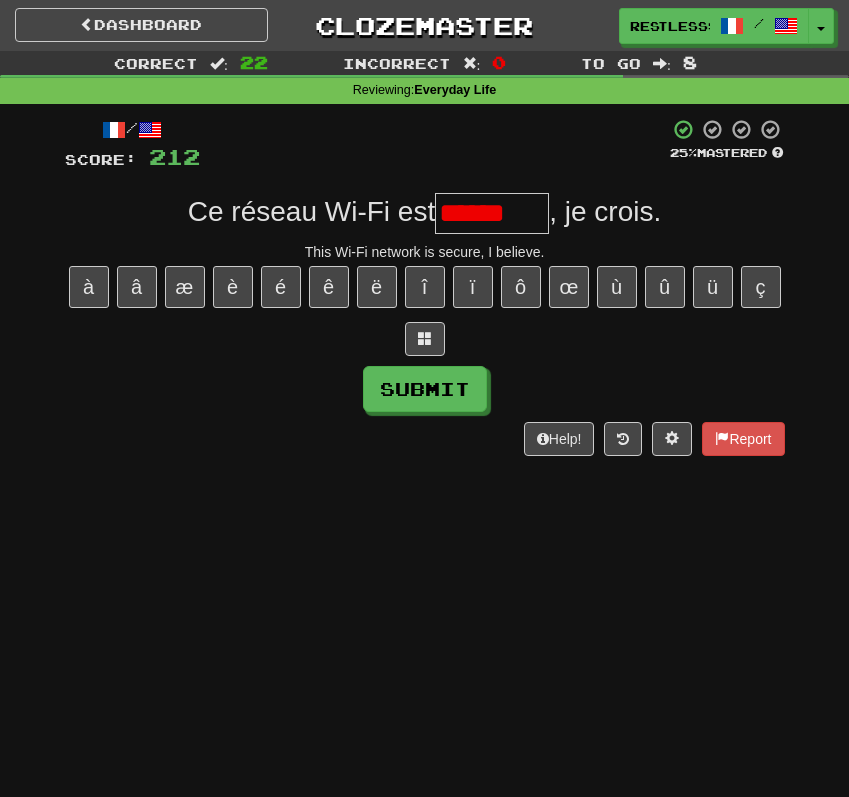 type on "********" 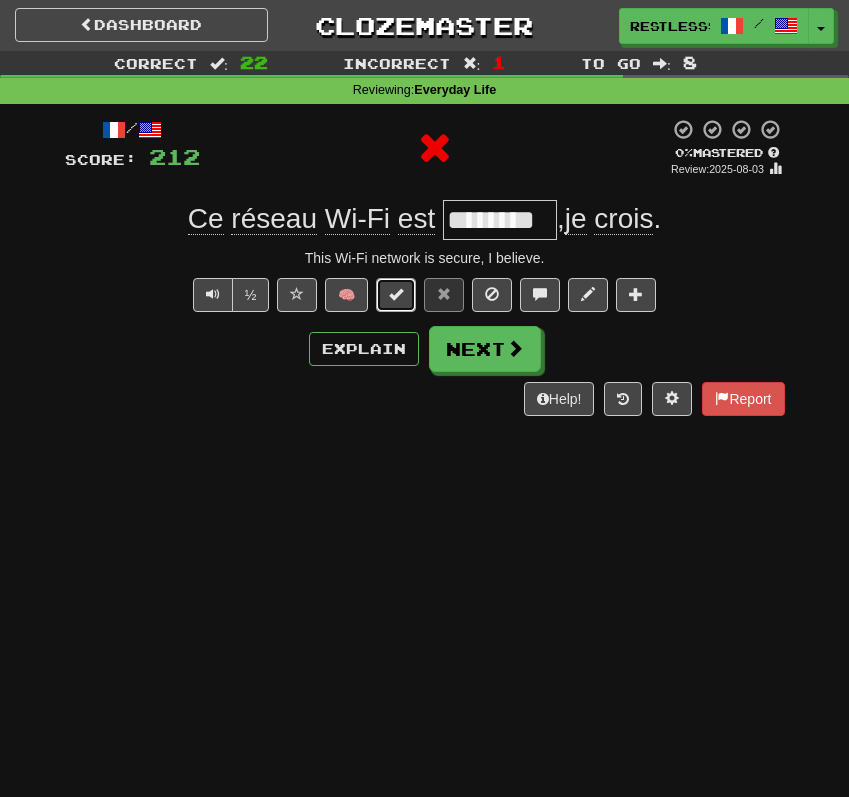click at bounding box center [396, 294] 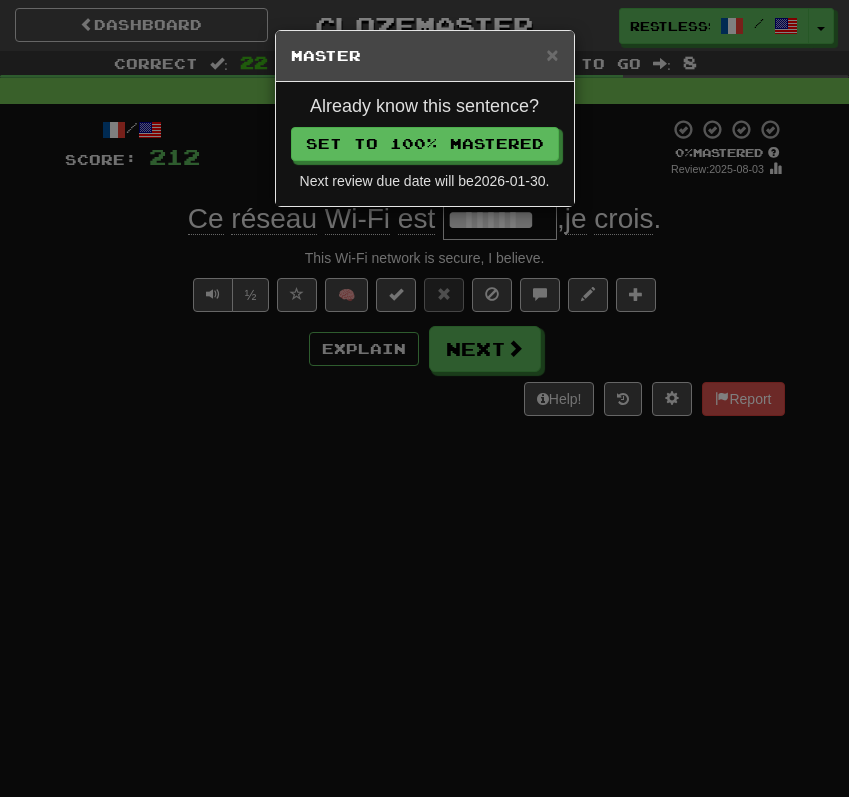 click on "× Master Already know this sentence? Set to 100% Mastered Next review due date will be  2026-01-30 ." at bounding box center (424, 398) 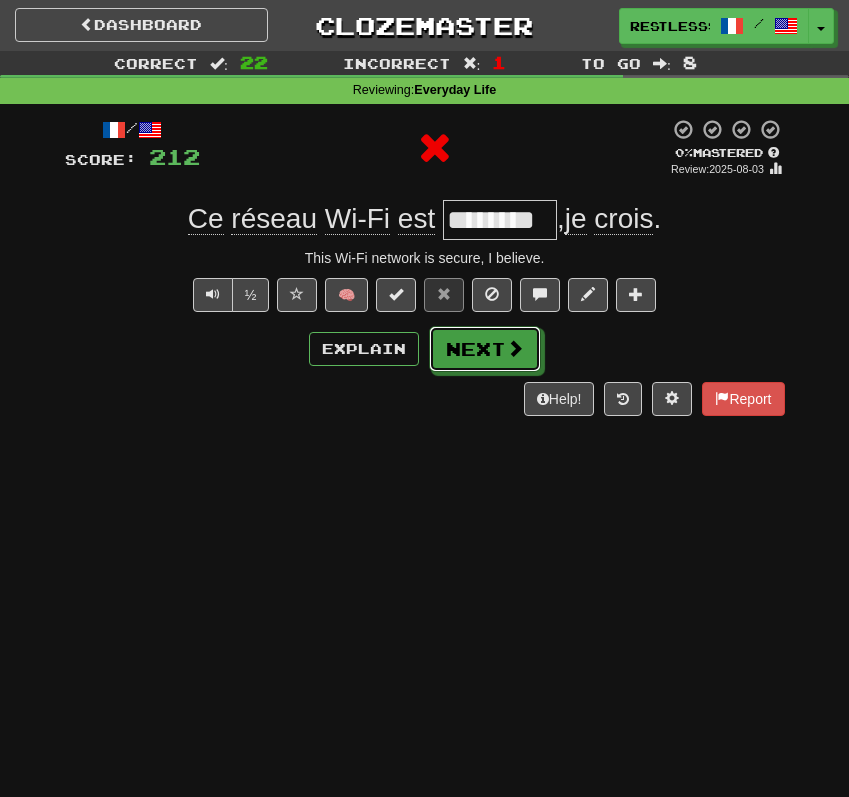 click on "Next" at bounding box center [485, 349] 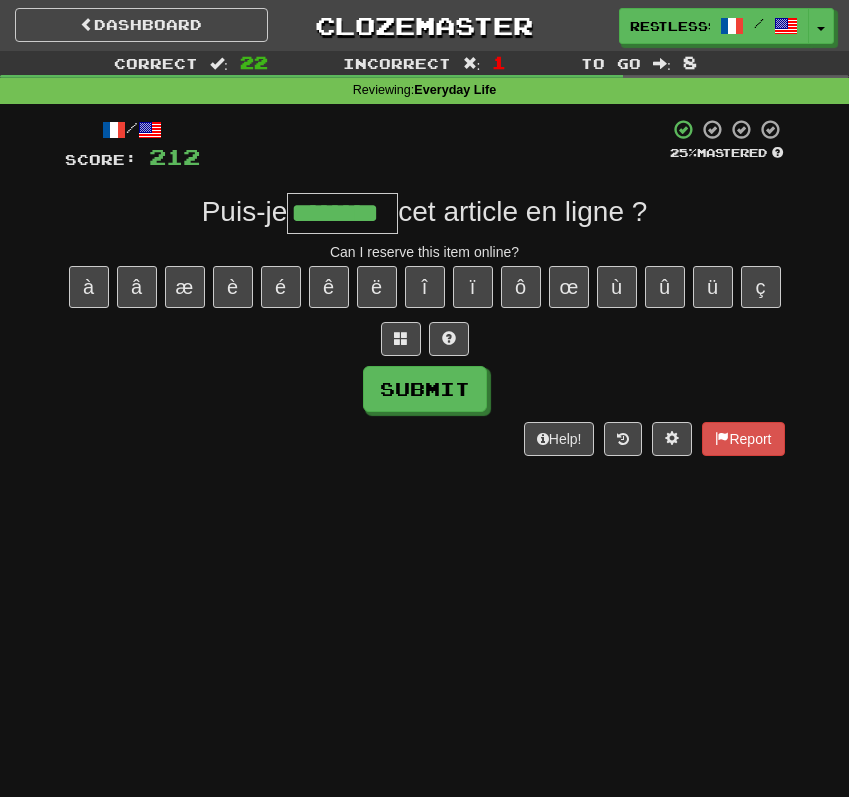 type on "********" 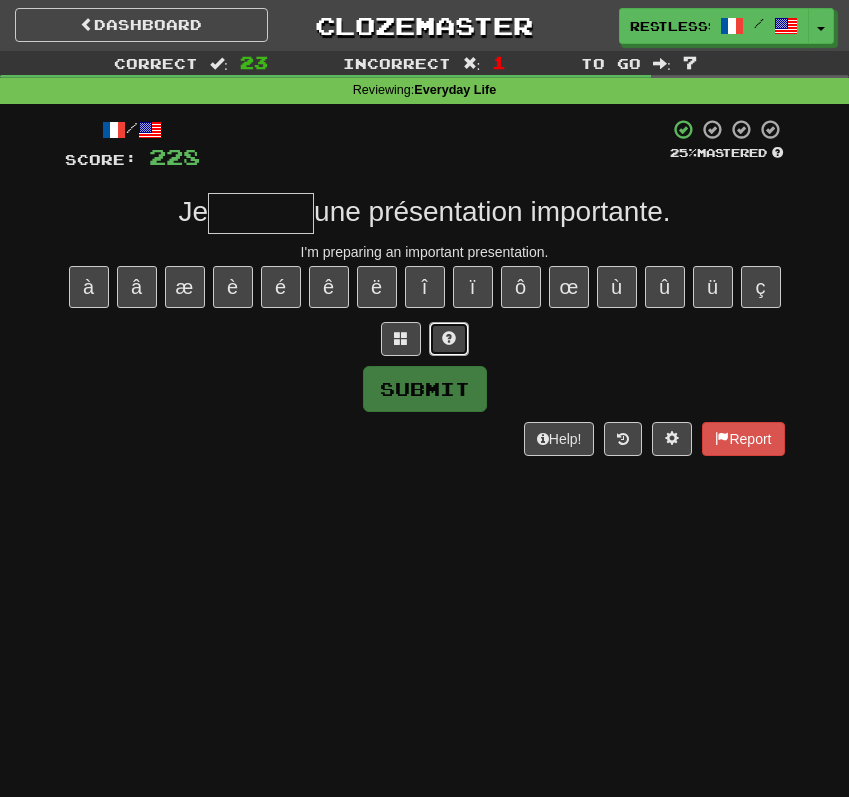 click at bounding box center [449, 338] 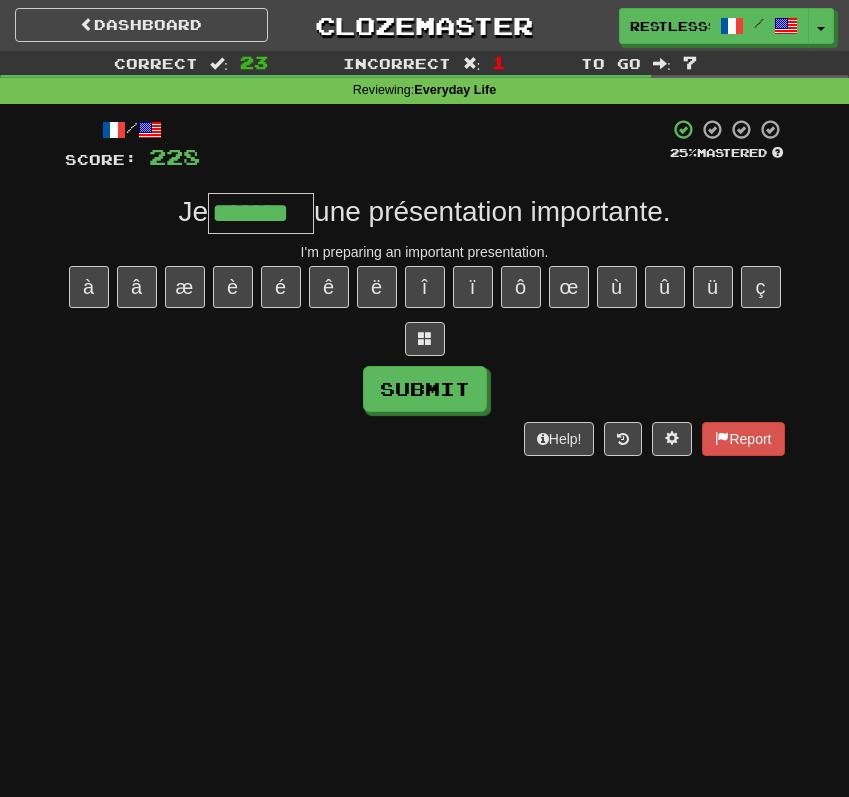 type on "*******" 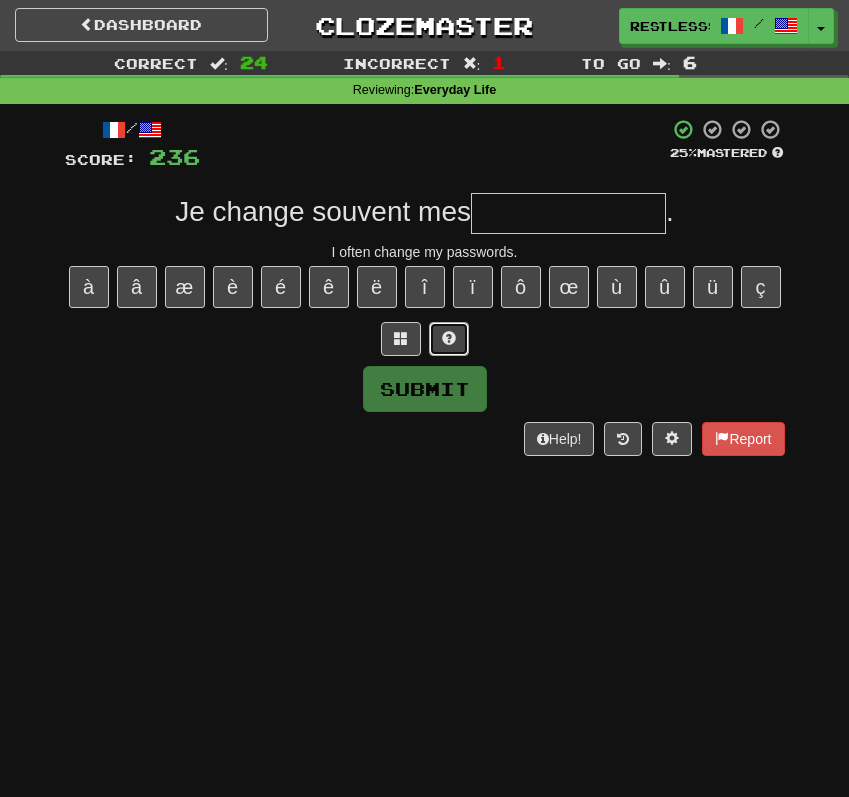 click at bounding box center [449, 339] 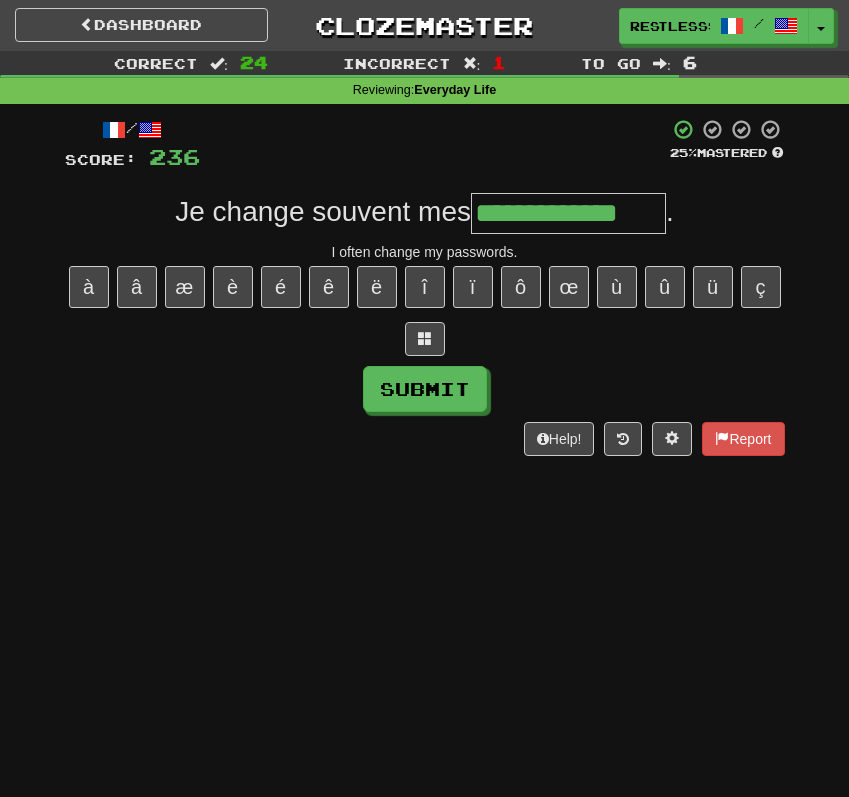 type on "**********" 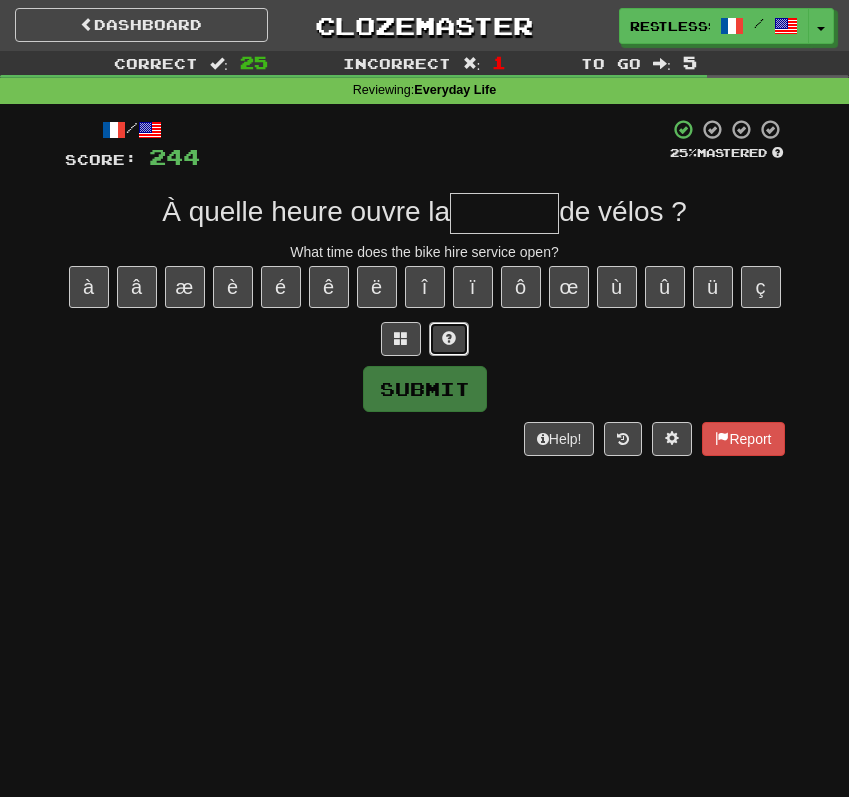 click at bounding box center [449, 338] 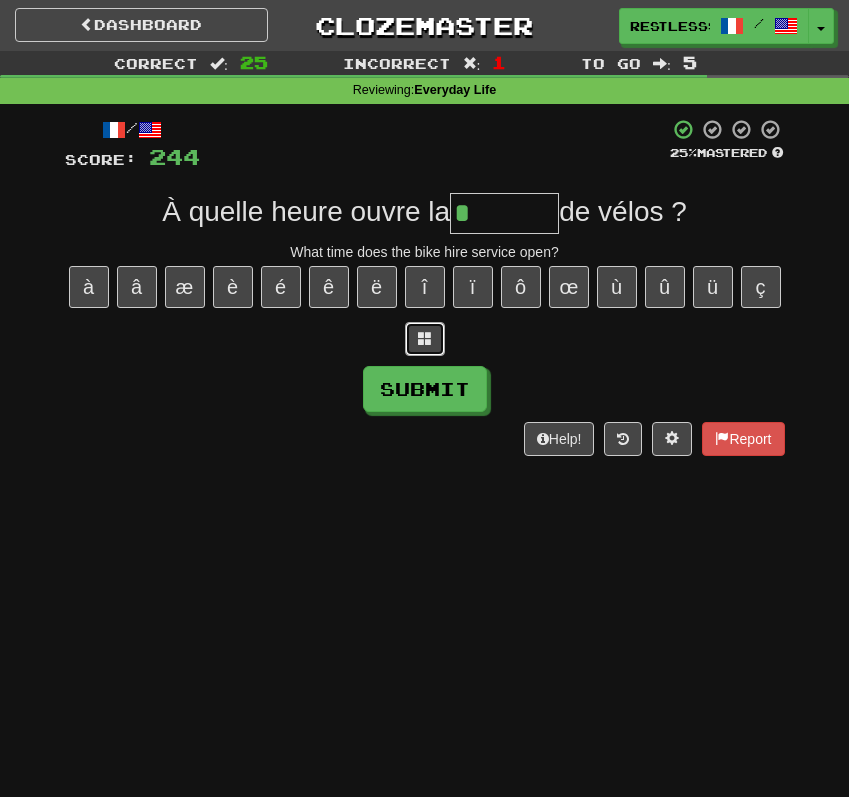 click at bounding box center [425, 338] 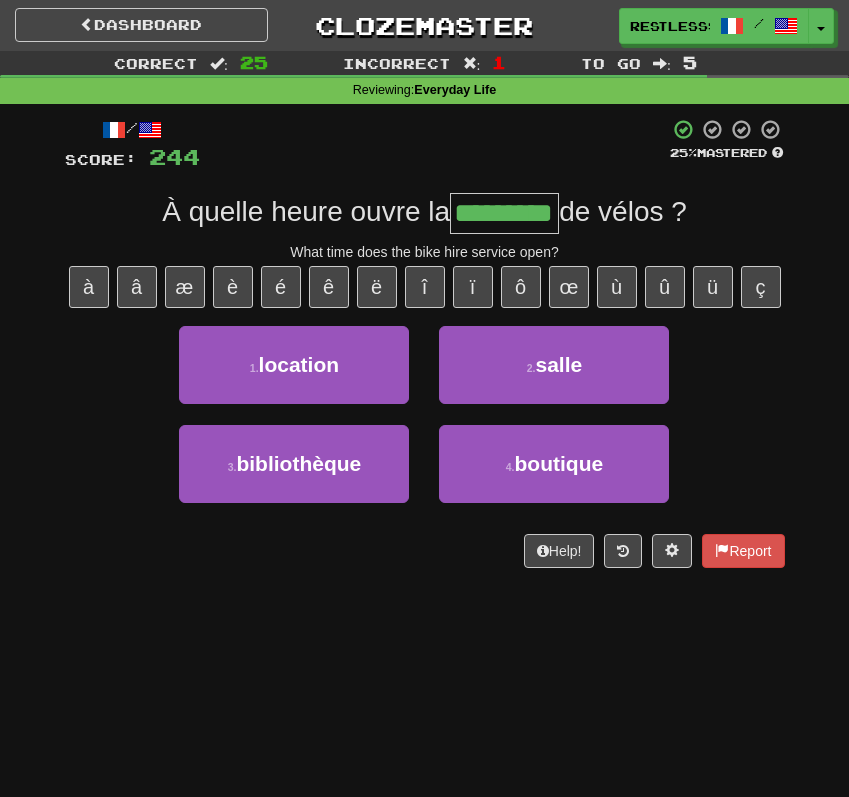 scroll, scrollTop: 0, scrollLeft: 12, axis: horizontal 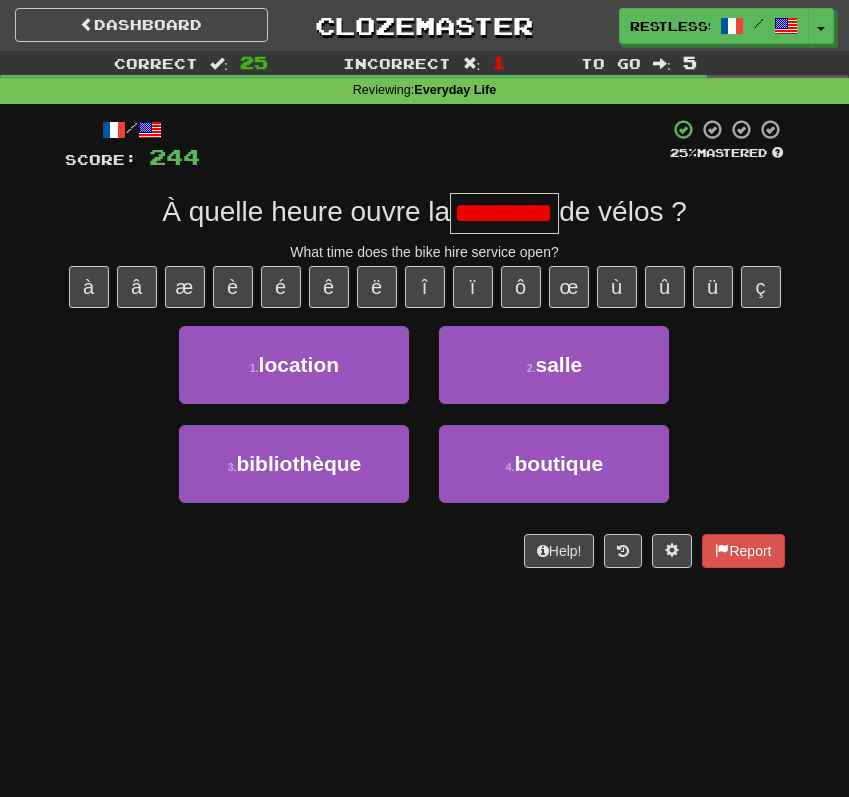 type on "********" 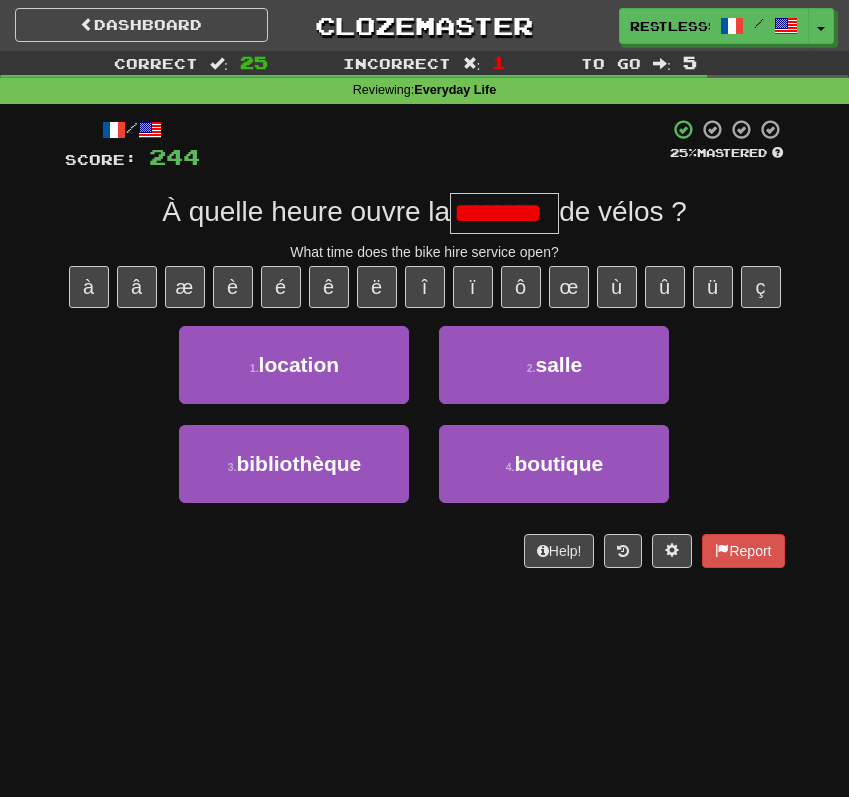 scroll, scrollTop: 0, scrollLeft: 0, axis: both 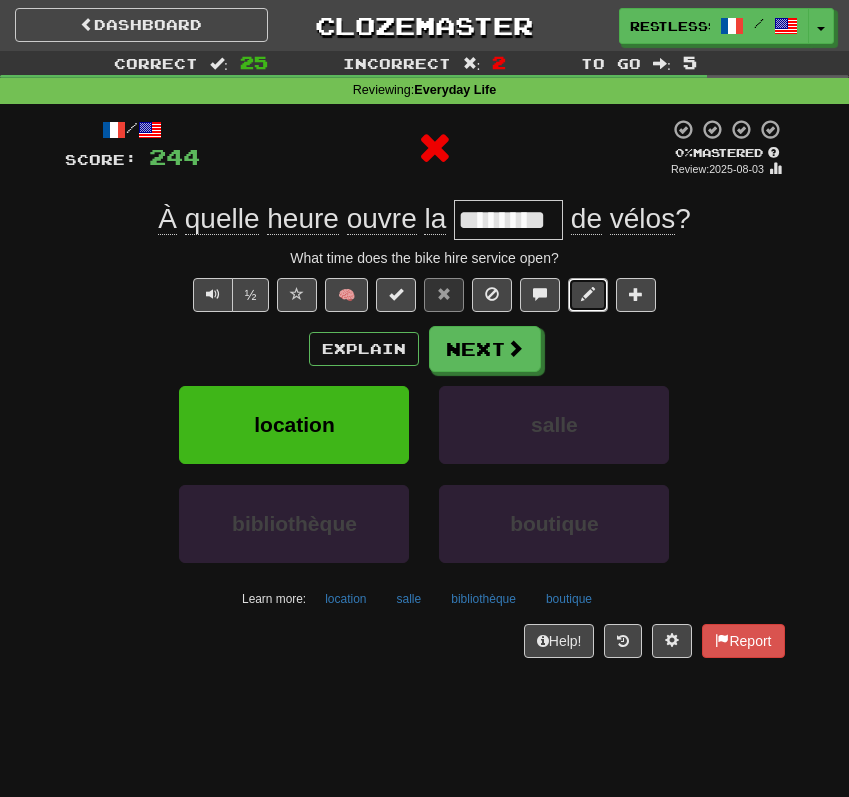 click at bounding box center (588, 295) 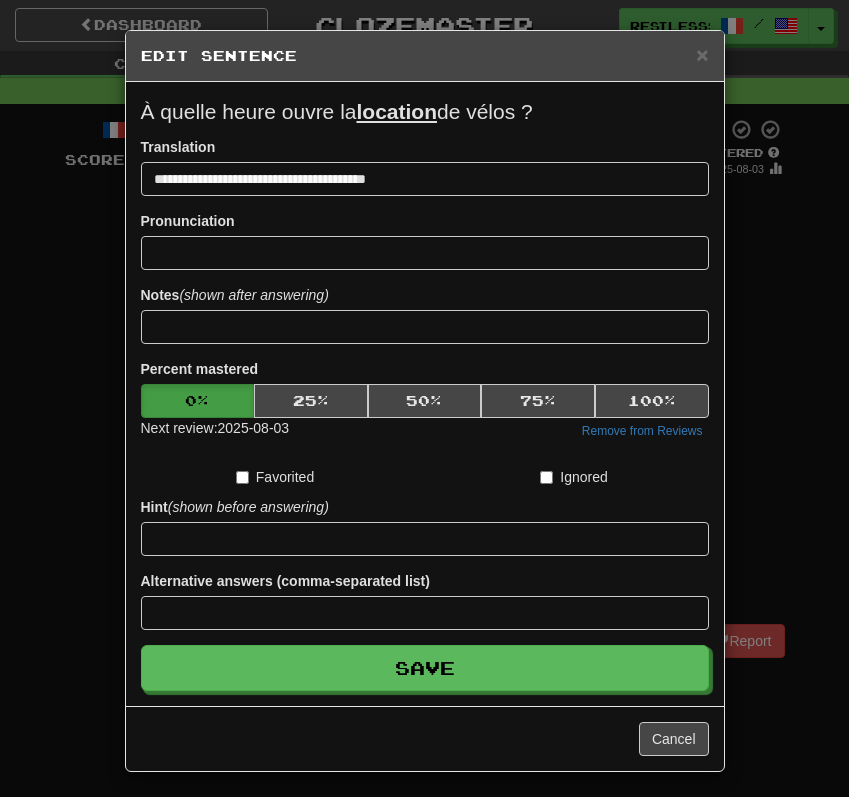 click on "Next review:  2025-08-03 Remove from Reviews" at bounding box center [425, 430] 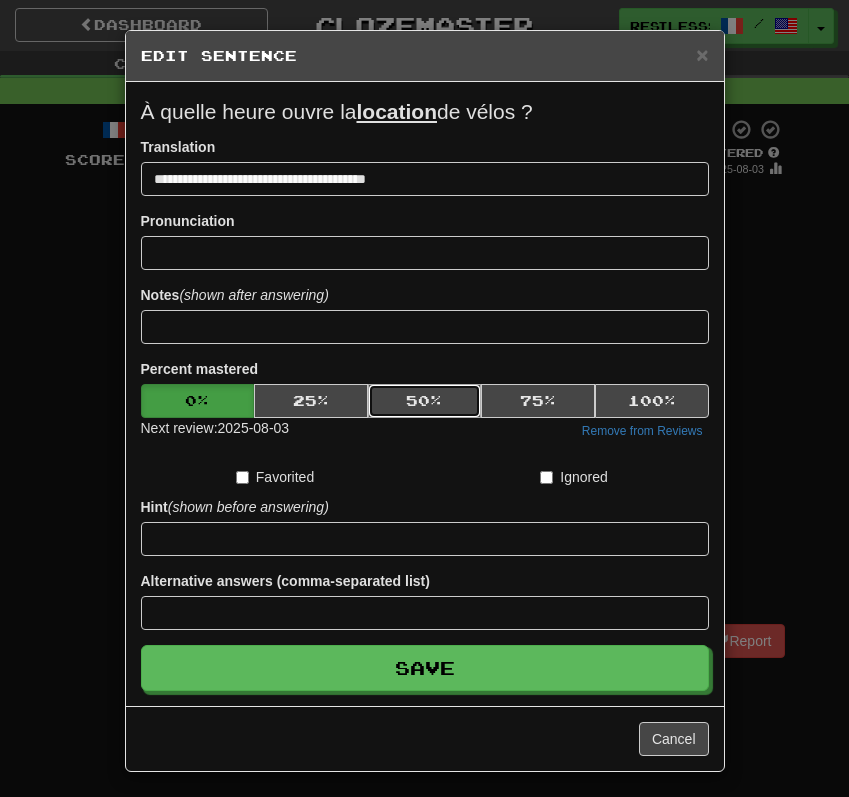 click on "50 %" at bounding box center [425, 401] 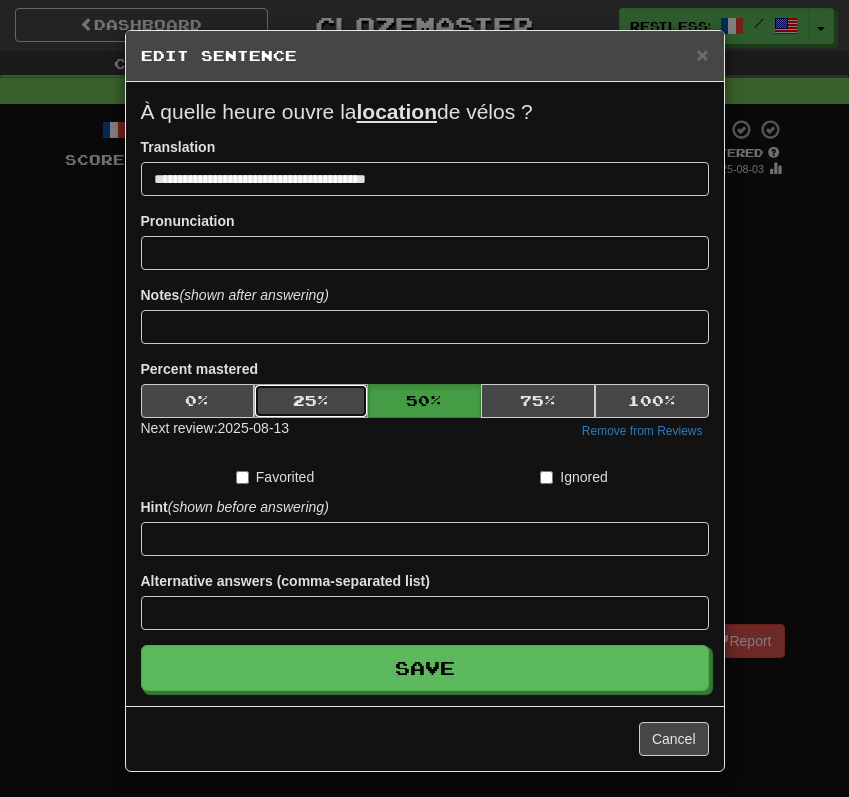 click on "25 %" at bounding box center [311, 401] 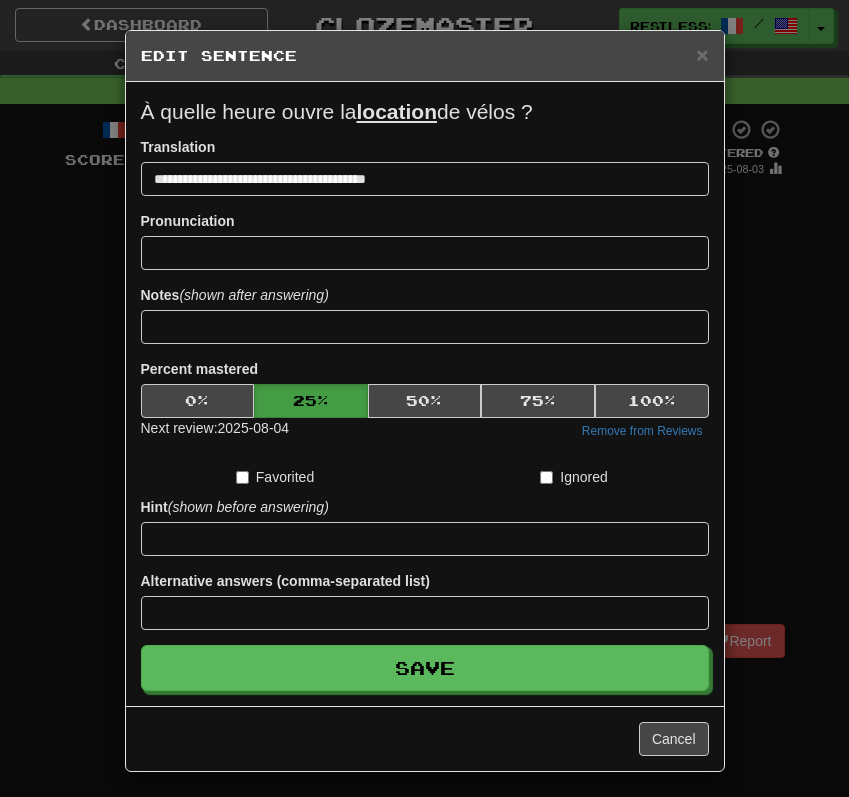 click on "**********" at bounding box center [425, 394] 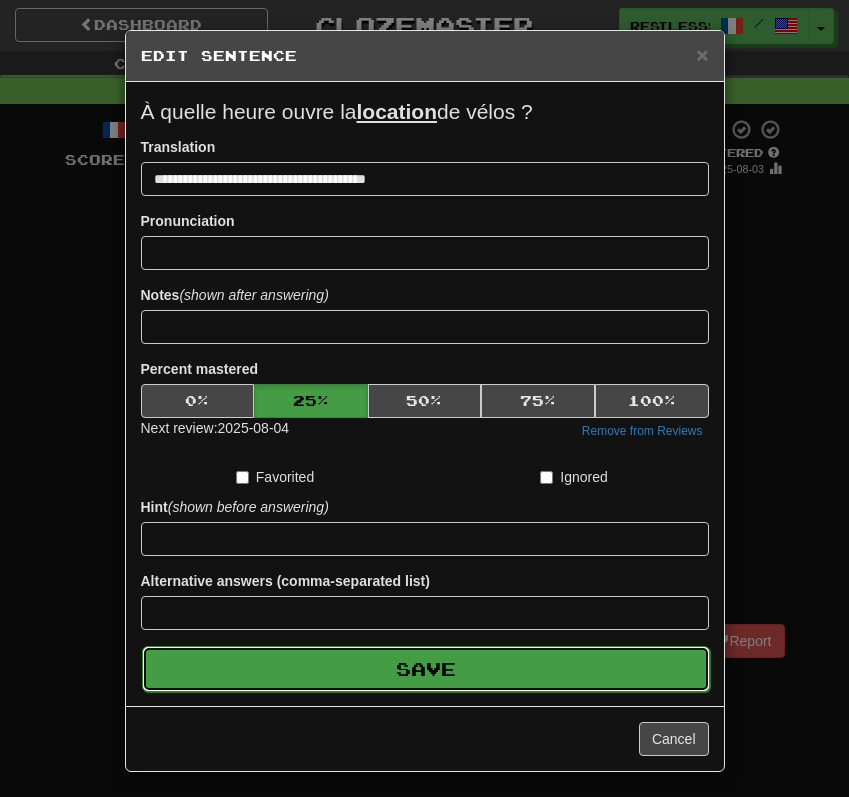 click on "Save" at bounding box center [426, 669] 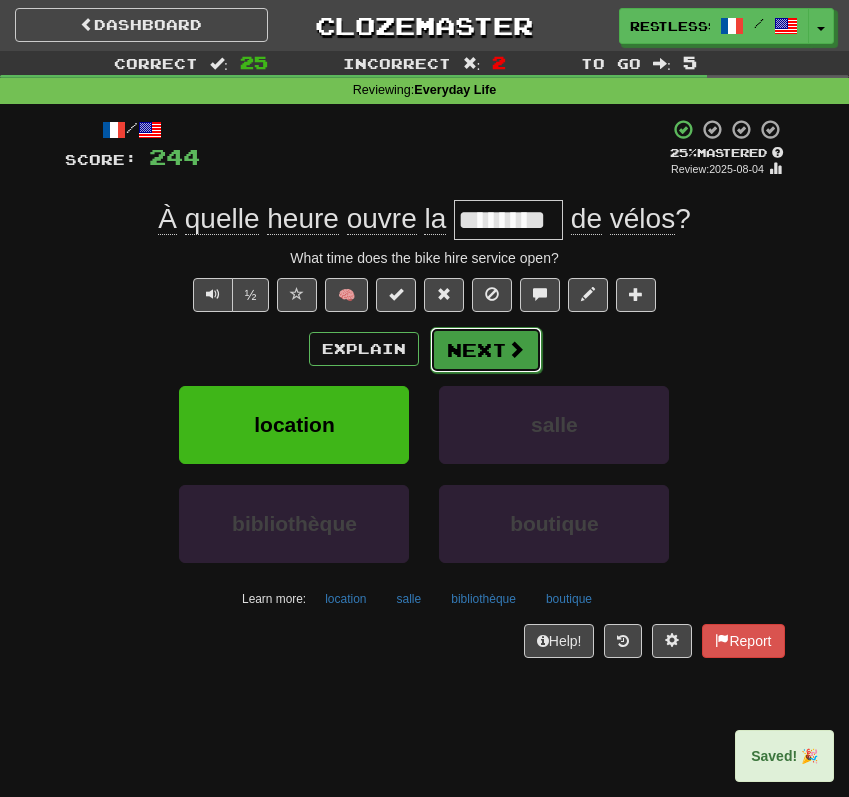 click on "Next" at bounding box center [486, 350] 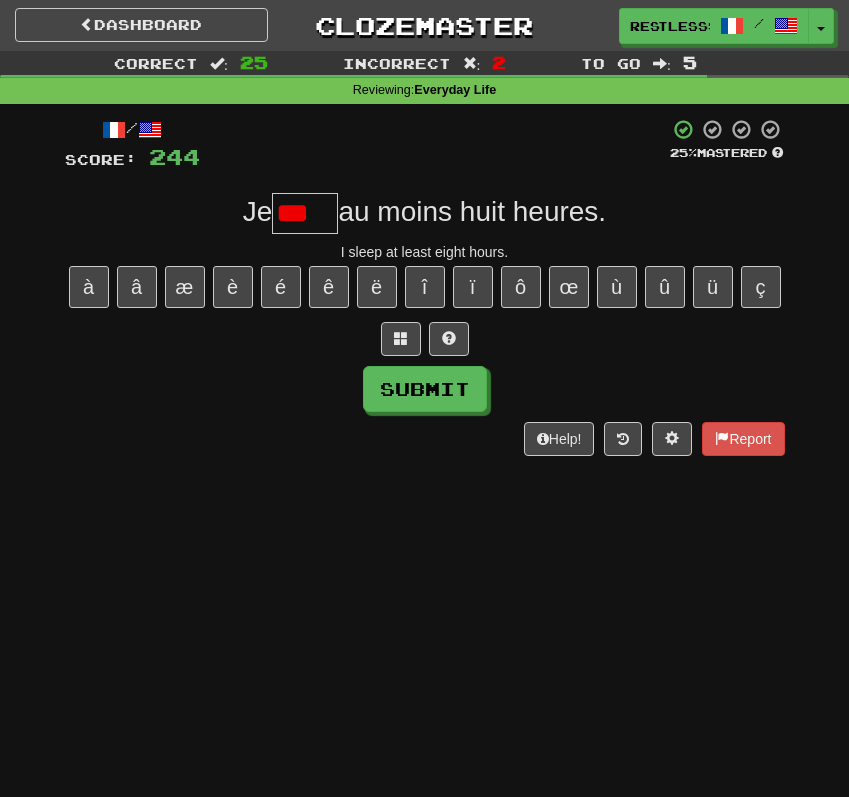 scroll, scrollTop: 0, scrollLeft: 0, axis: both 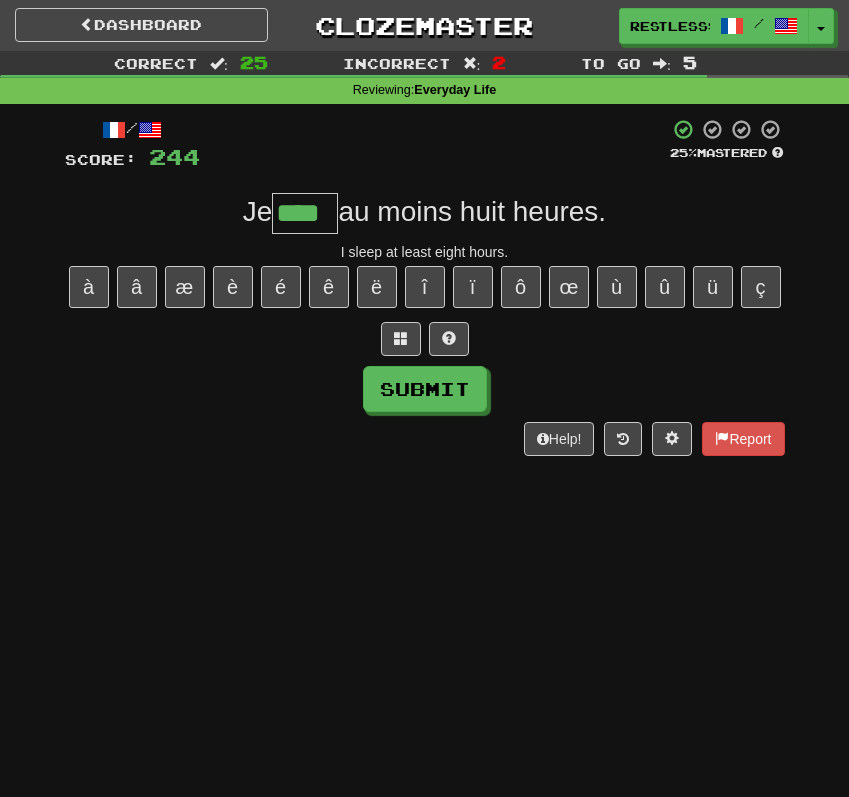 type on "****" 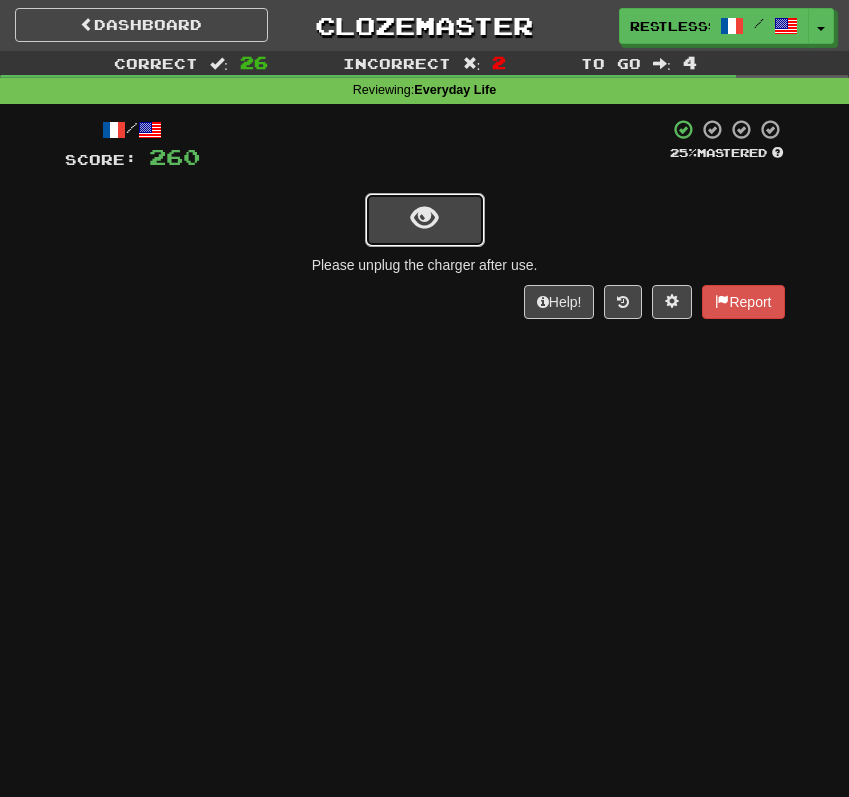 click at bounding box center [424, 218] 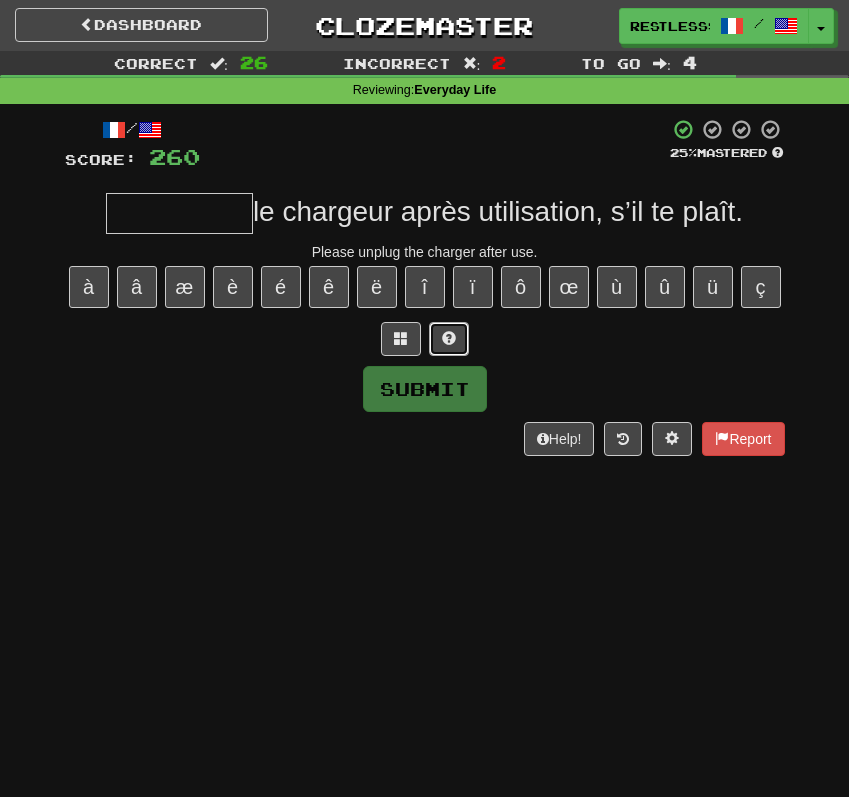 click at bounding box center [449, 338] 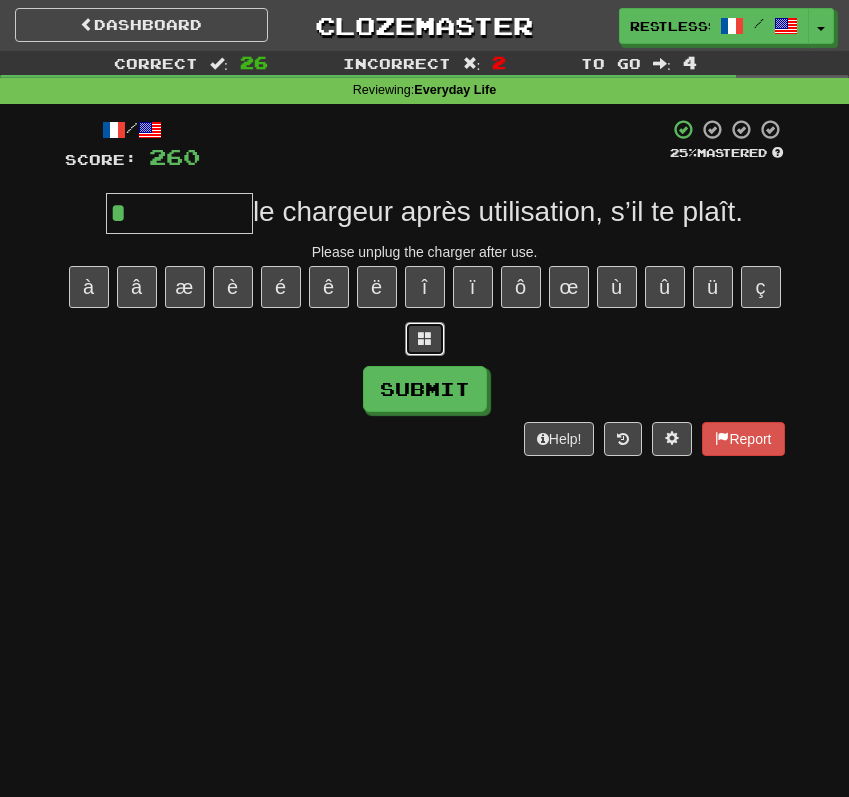 click at bounding box center (425, 339) 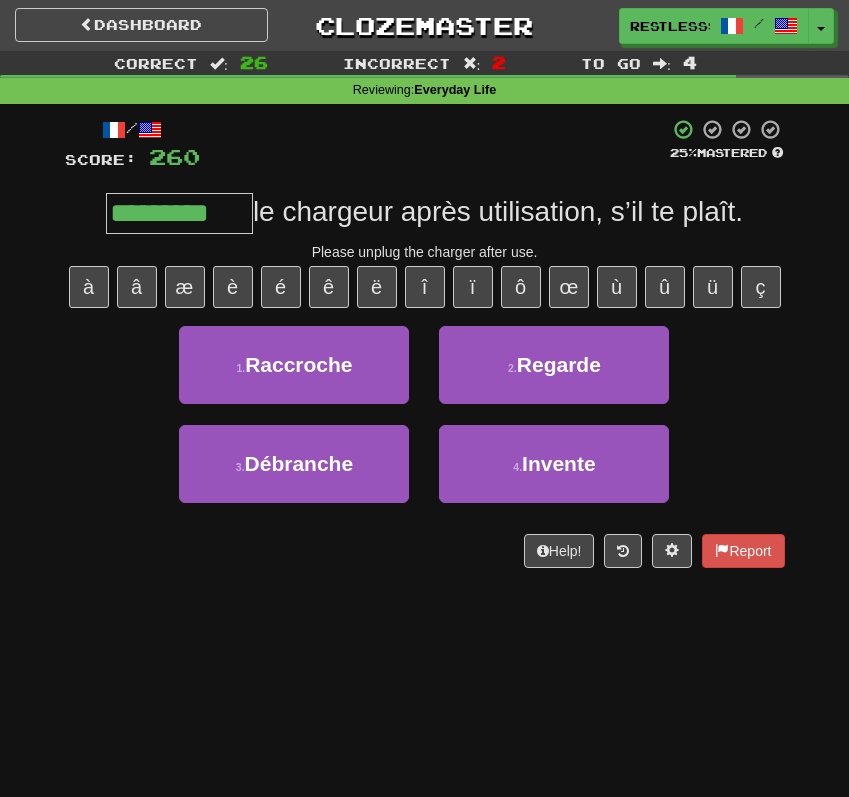 type on "*********" 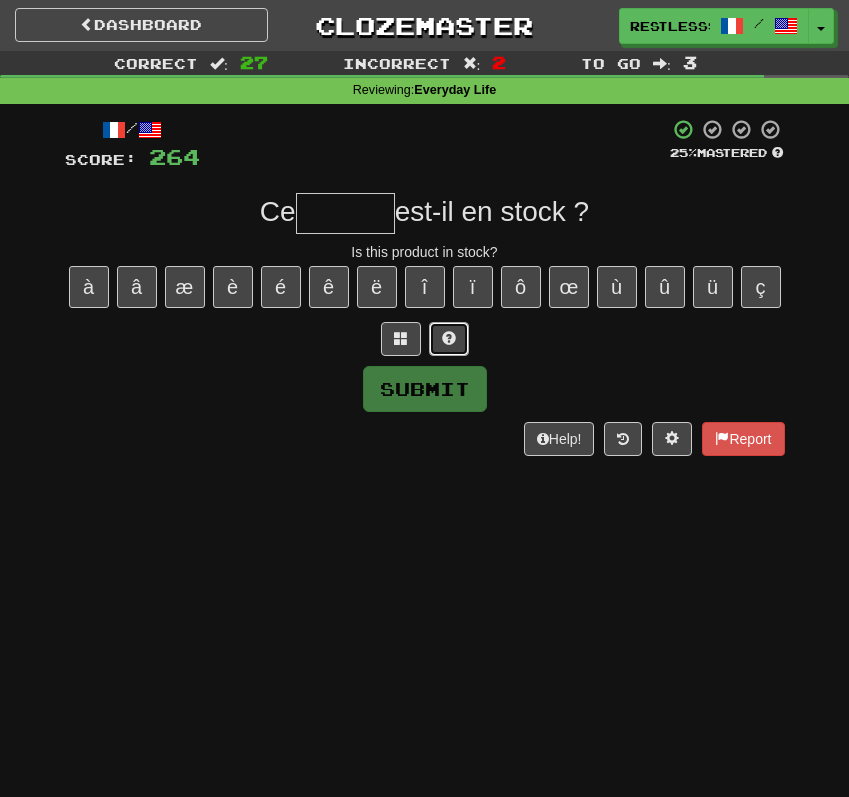 click at bounding box center [449, 339] 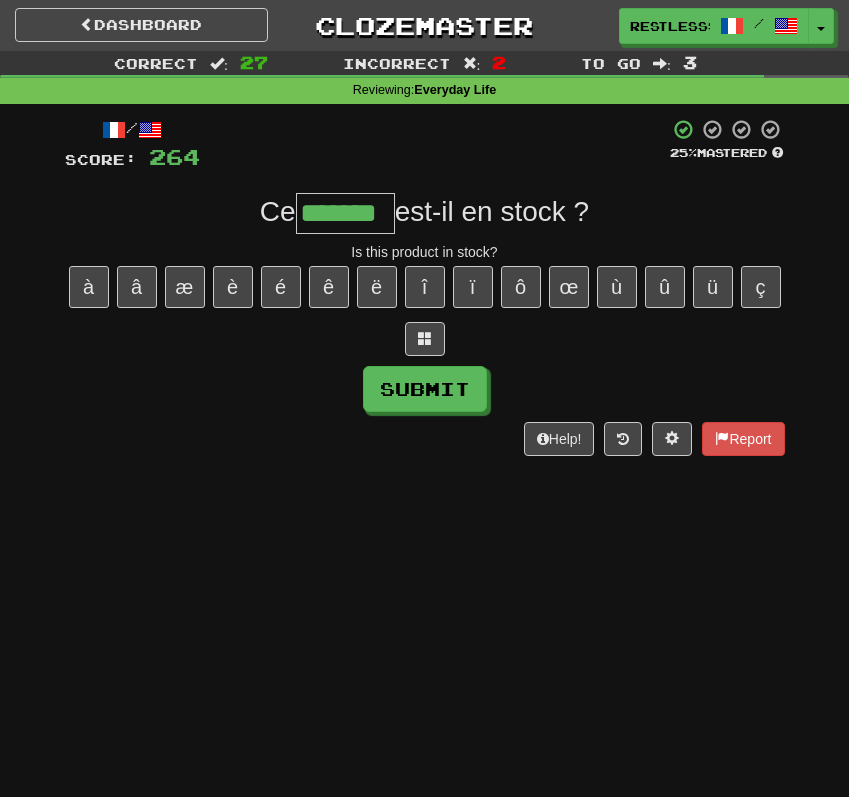 type on "*******" 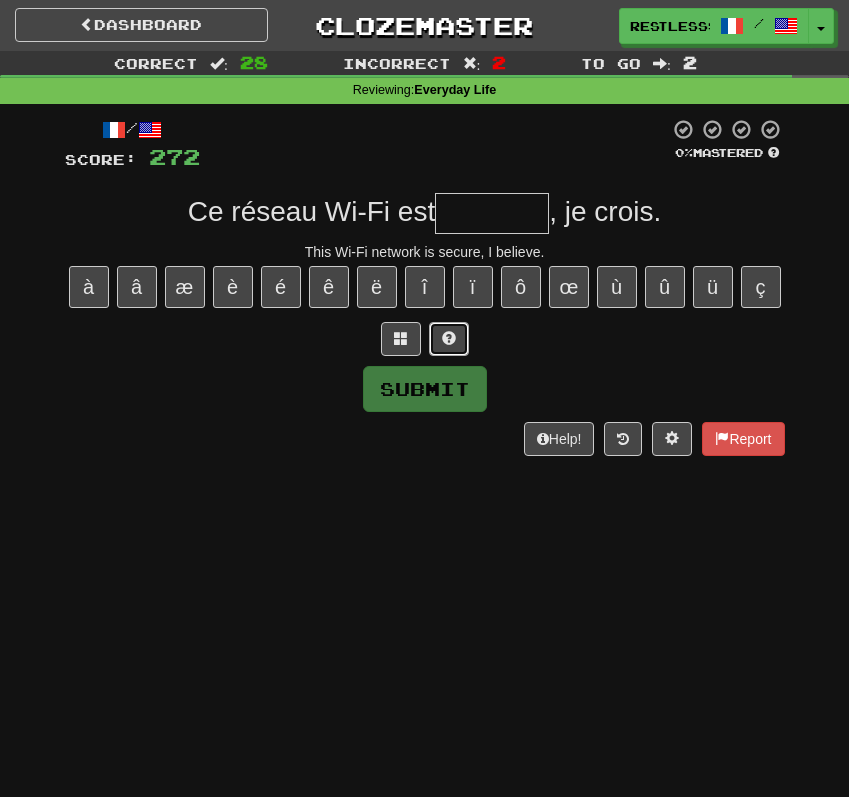 click at bounding box center (449, 339) 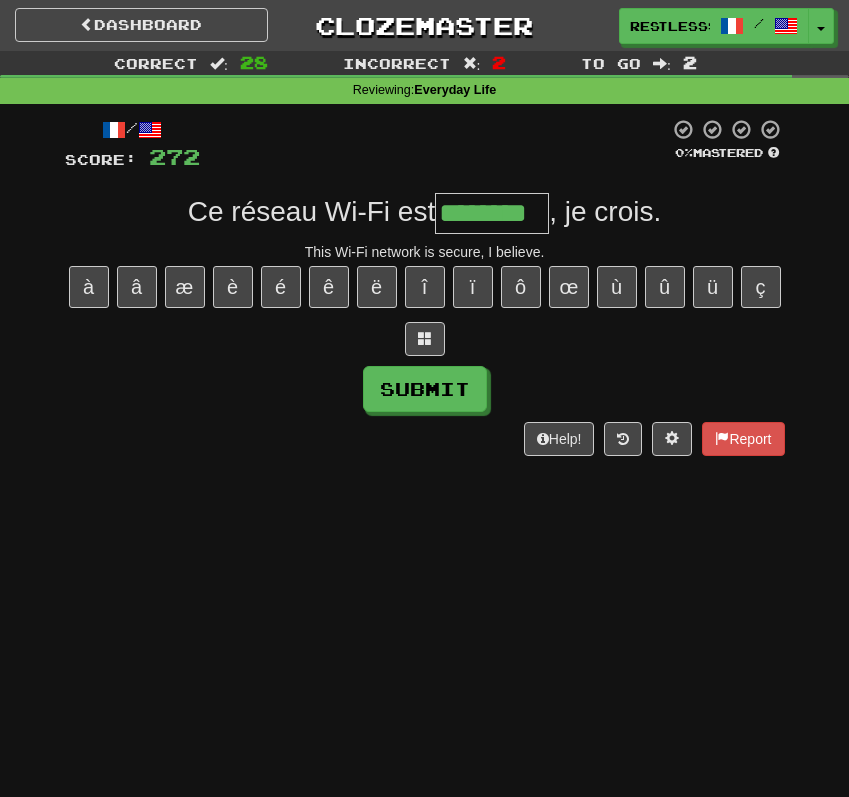 type on "********" 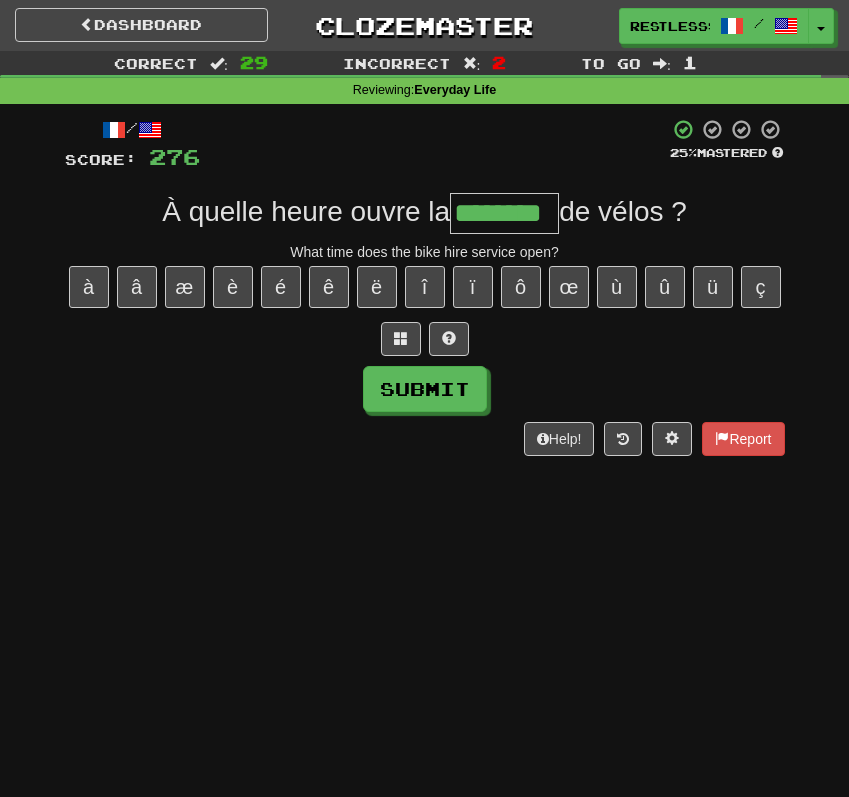 type on "********" 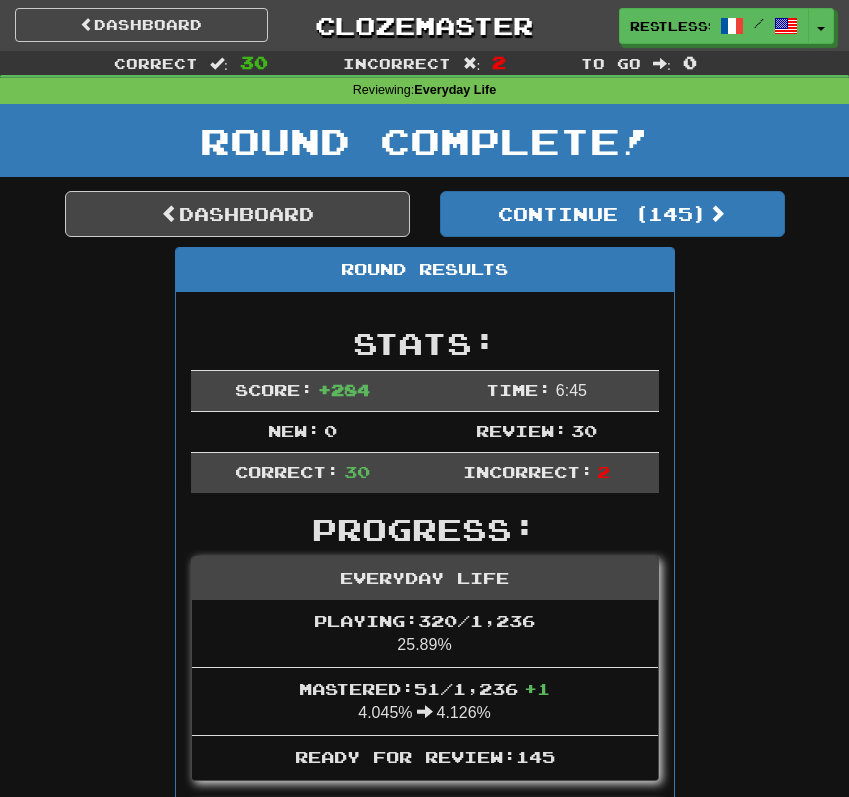 click on "Round Complete!" at bounding box center (424, 148) 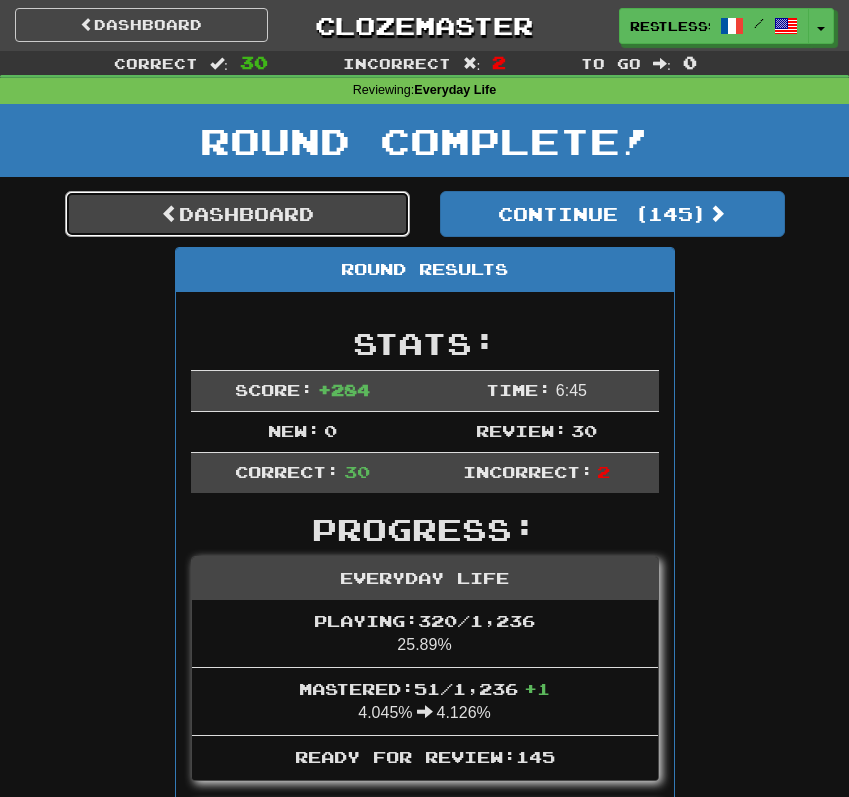 click on "Dashboard" at bounding box center (237, 214) 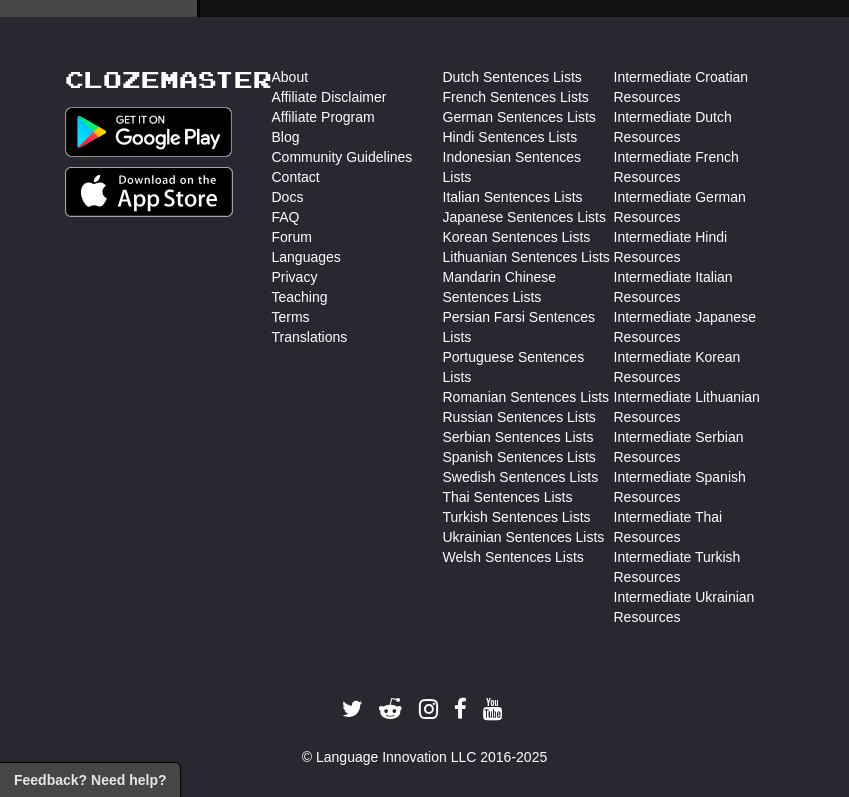 scroll, scrollTop: 2197, scrollLeft: 0, axis: vertical 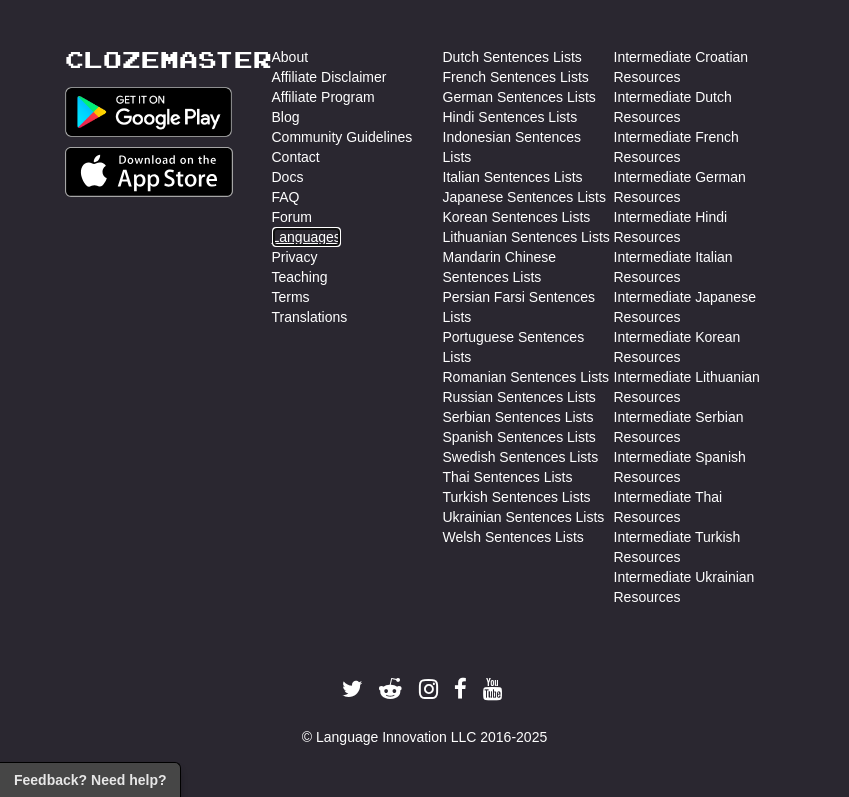 click on "Languages" at bounding box center (306, 237) 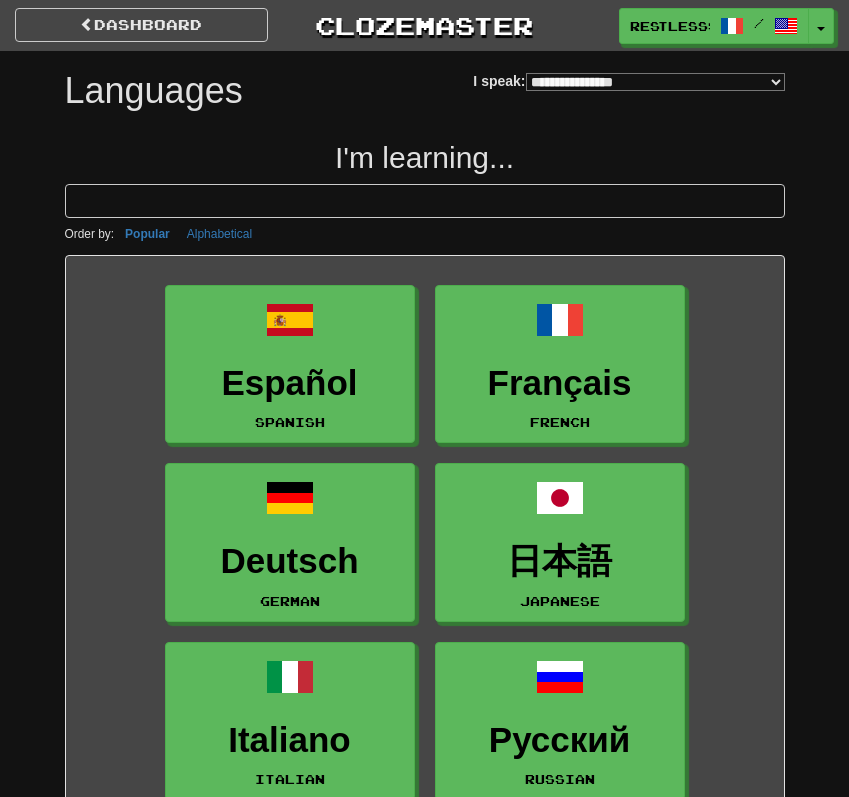 select on "*******" 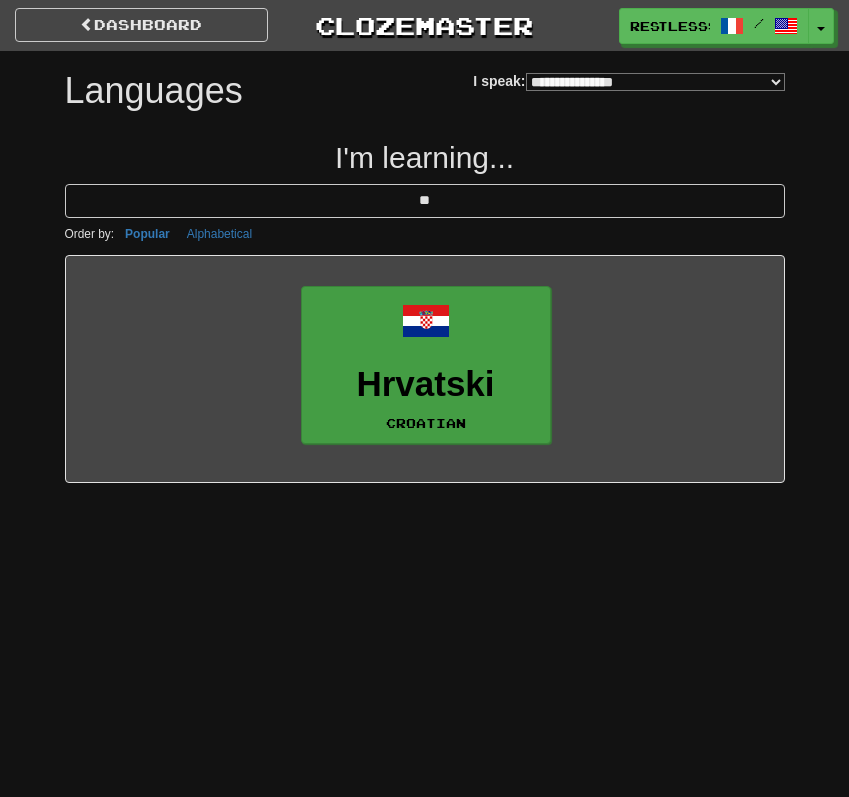 type on "**" 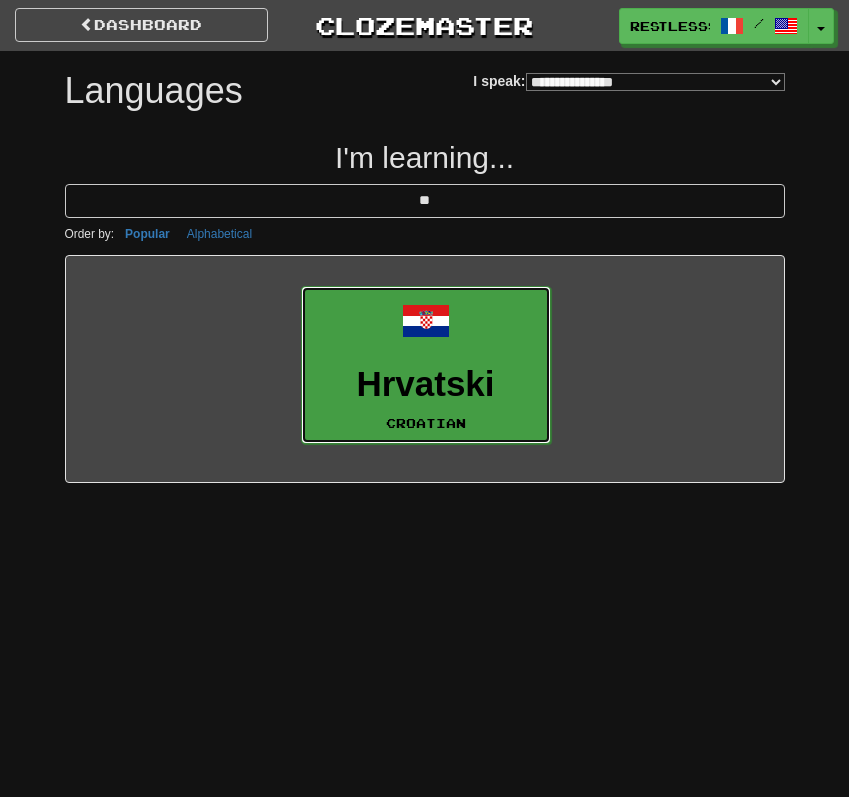 click on "Hrvatski" at bounding box center [426, 384] 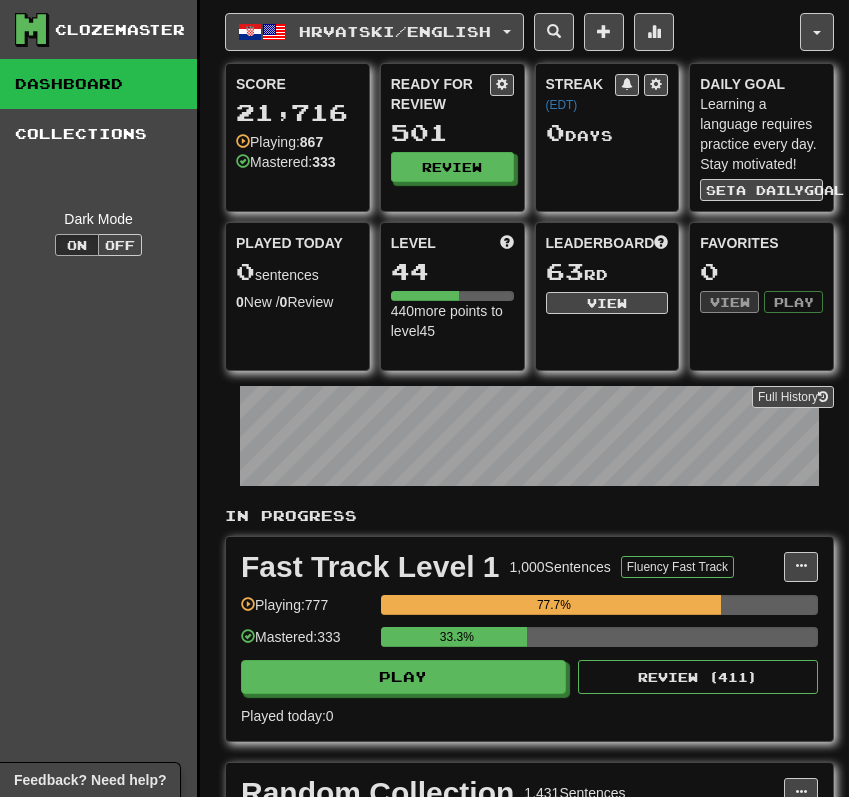 scroll, scrollTop: 0, scrollLeft: 0, axis: both 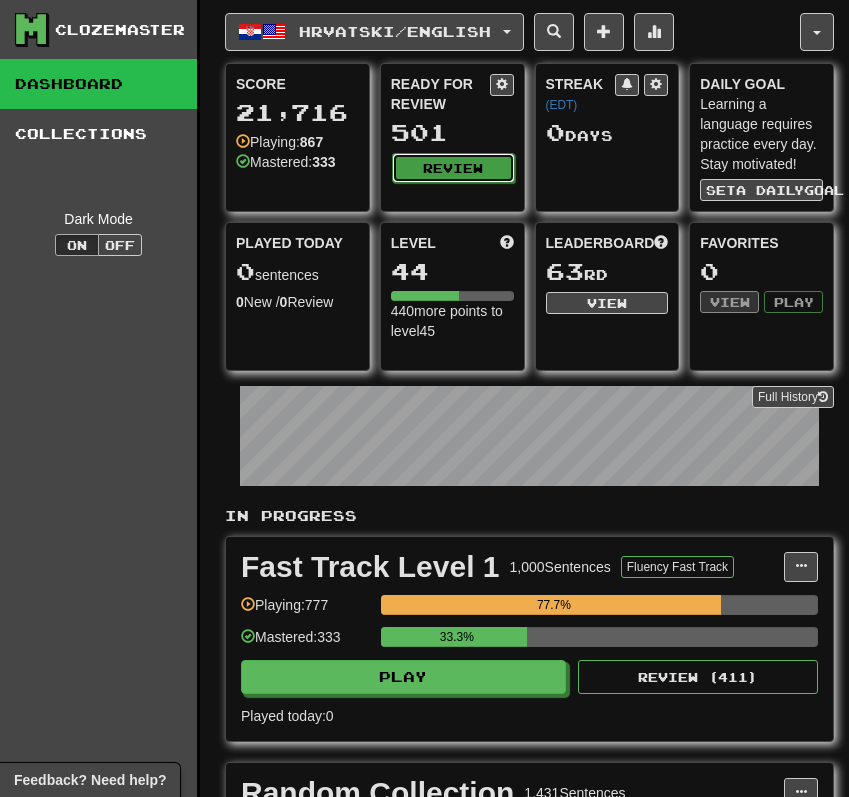 click on "Review" 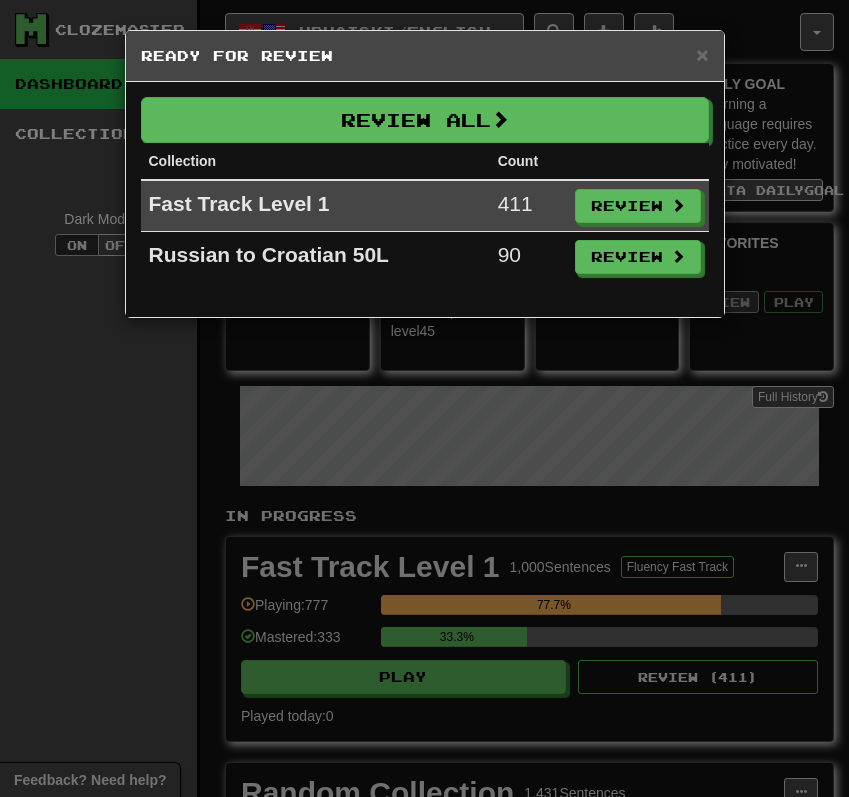 click on "× Ready for Review Review All  Collection Count Fast Track Level 1 411 Review Russian to Croatian 50L 90 Review" at bounding box center (424, 398) 